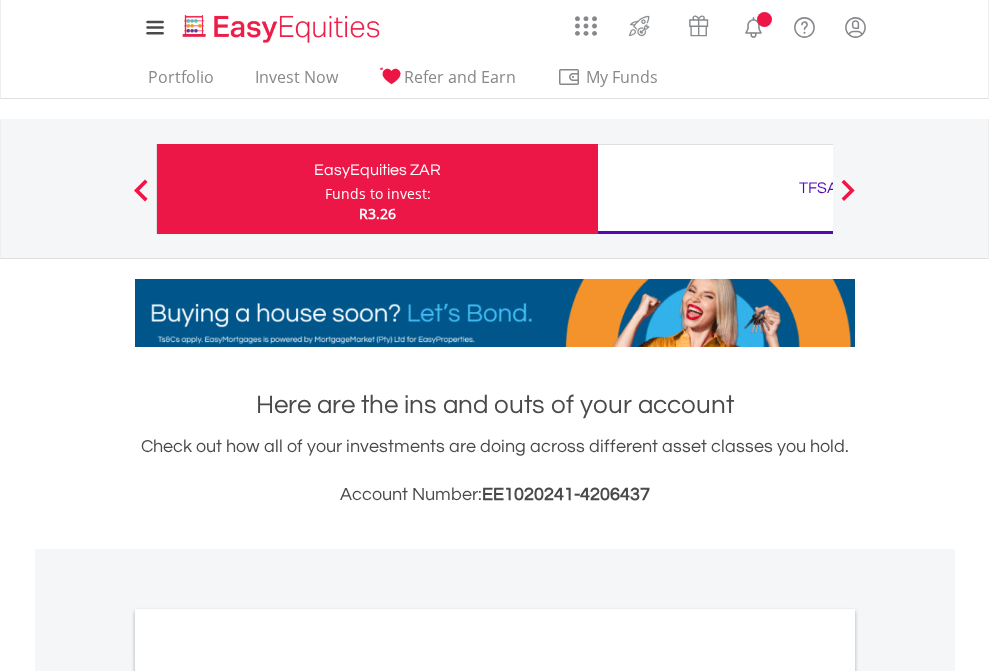 scroll, scrollTop: 0, scrollLeft: 0, axis: both 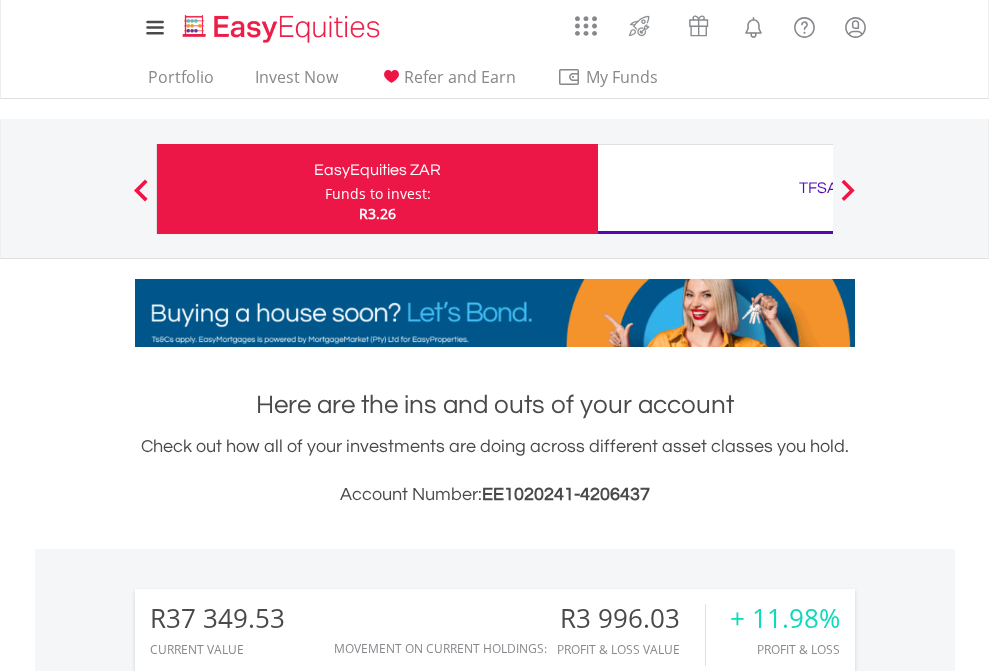 click on "Funds to invest:" at bounding box center [378, 194] 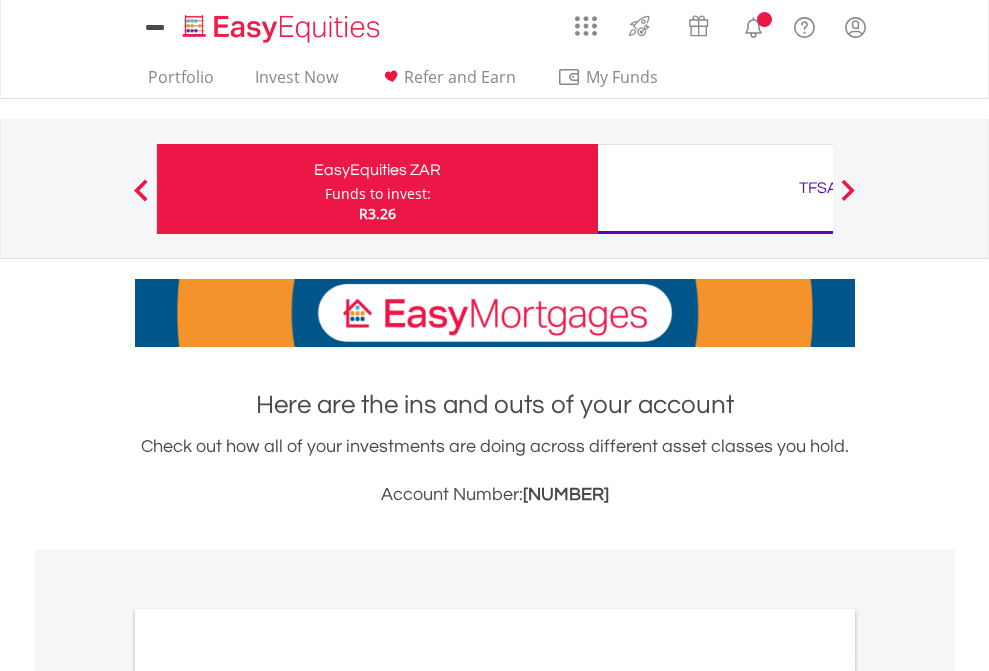 scroll, scrollTop: 0, scrollLeft: 0, axis: both 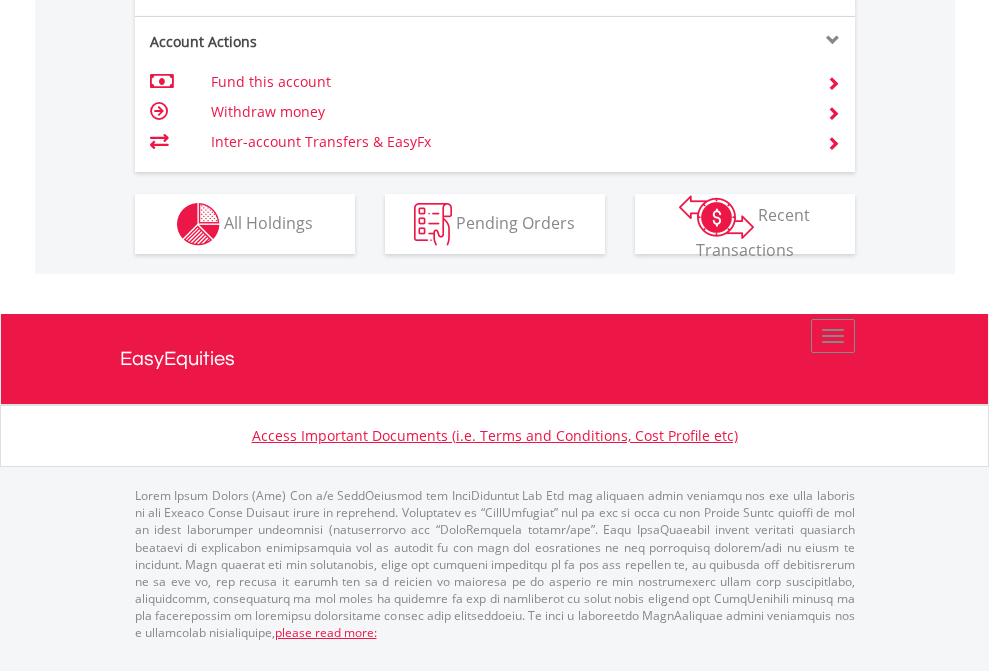click on "Investment types" at bounding box center [706, -337] 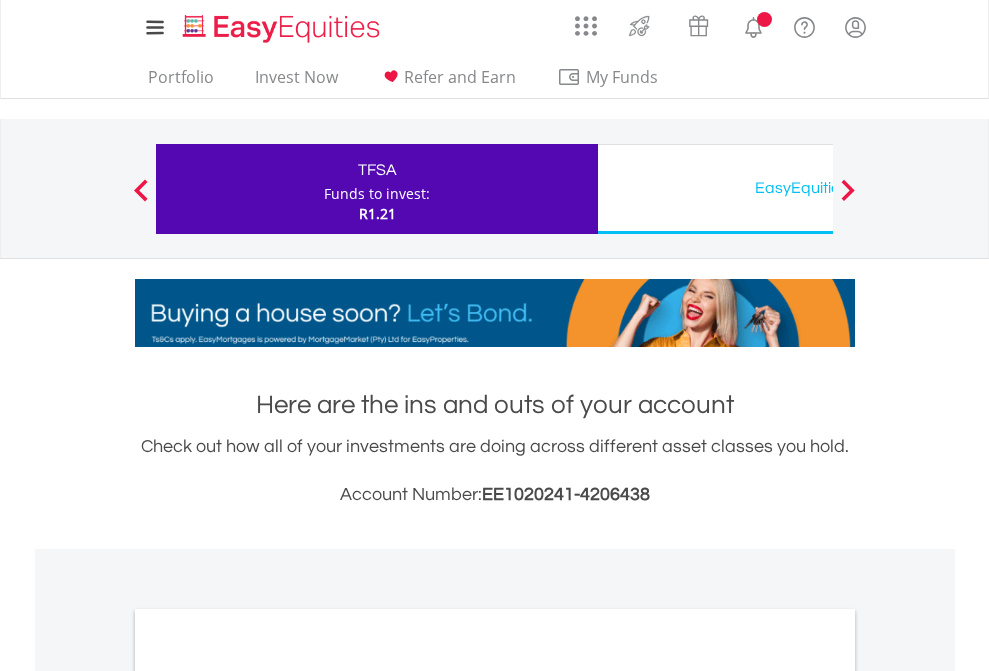 scroll, scrollTop: 0, scrollLeft: 0, axis: both 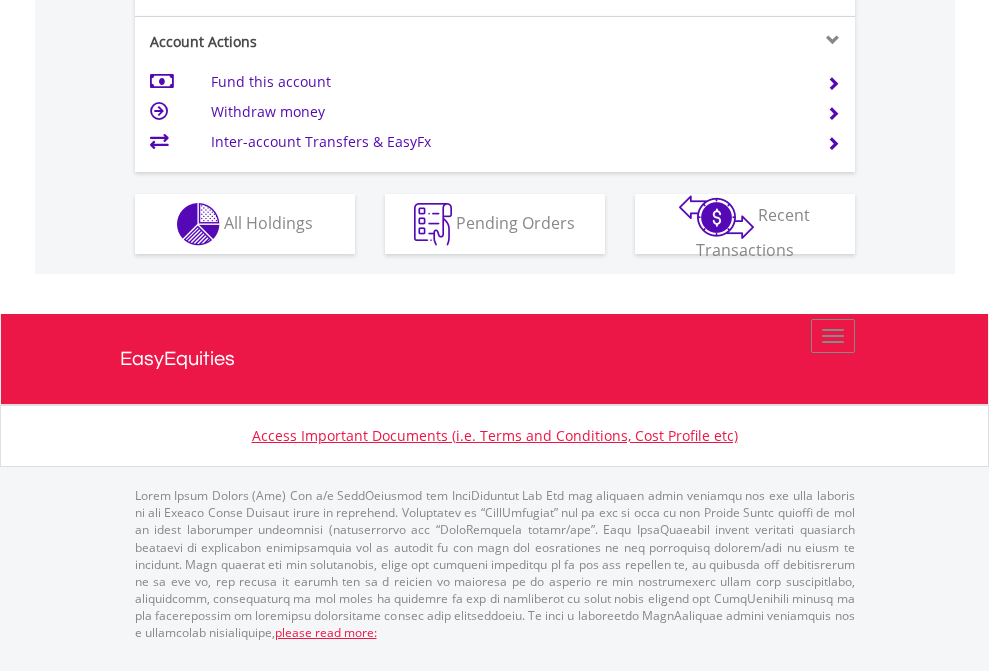 click on "Investment types" at bounding box center (706, -337) 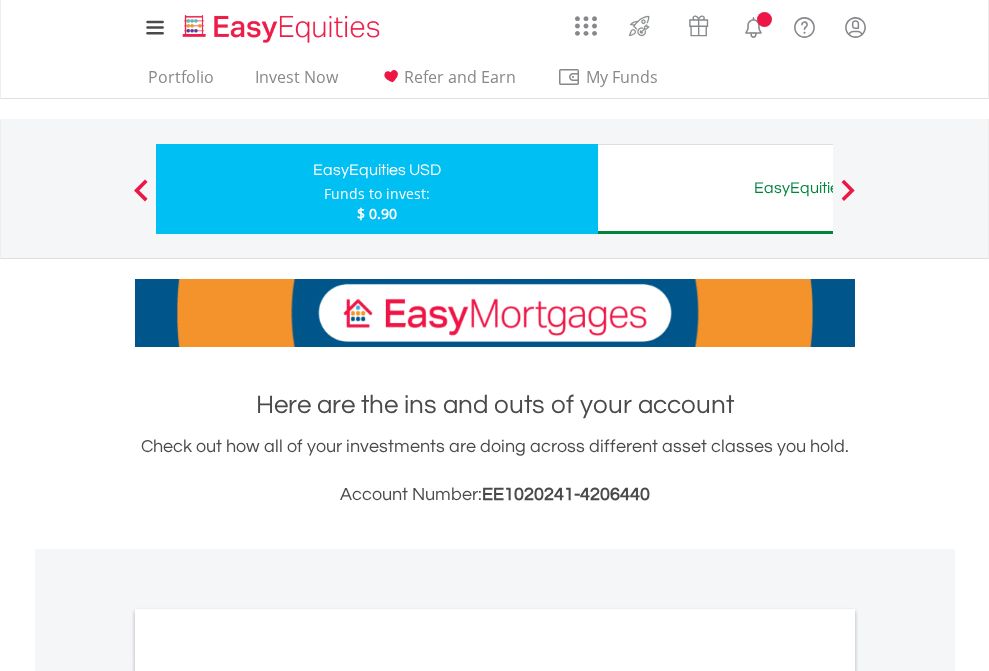 scroll, scrollTop: 0, scrollLeft: 0, axis: both 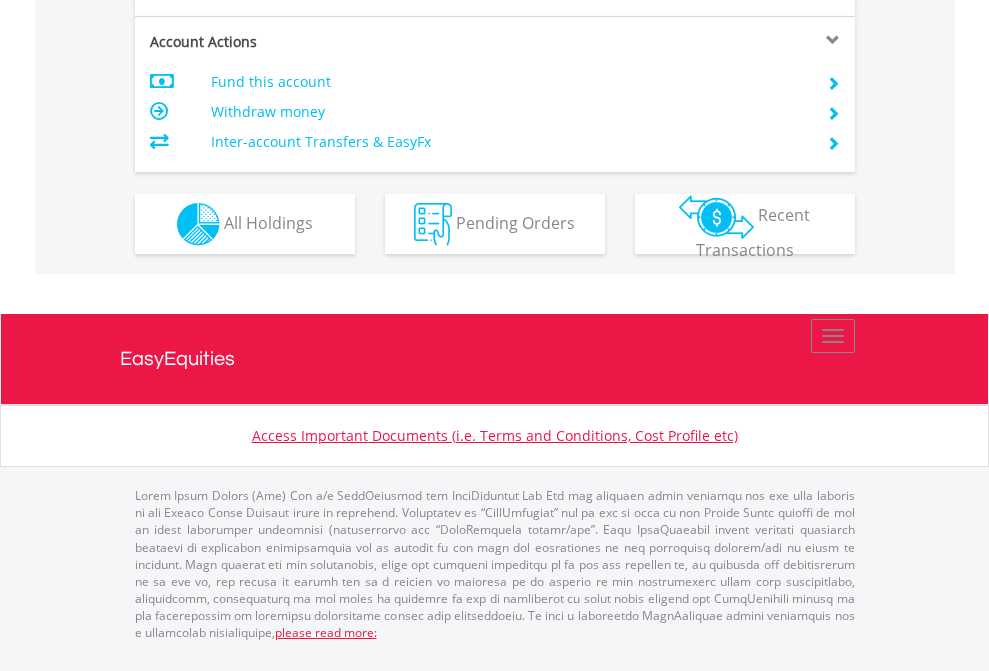 click on "Investment types" at bounding box center [706, -337] 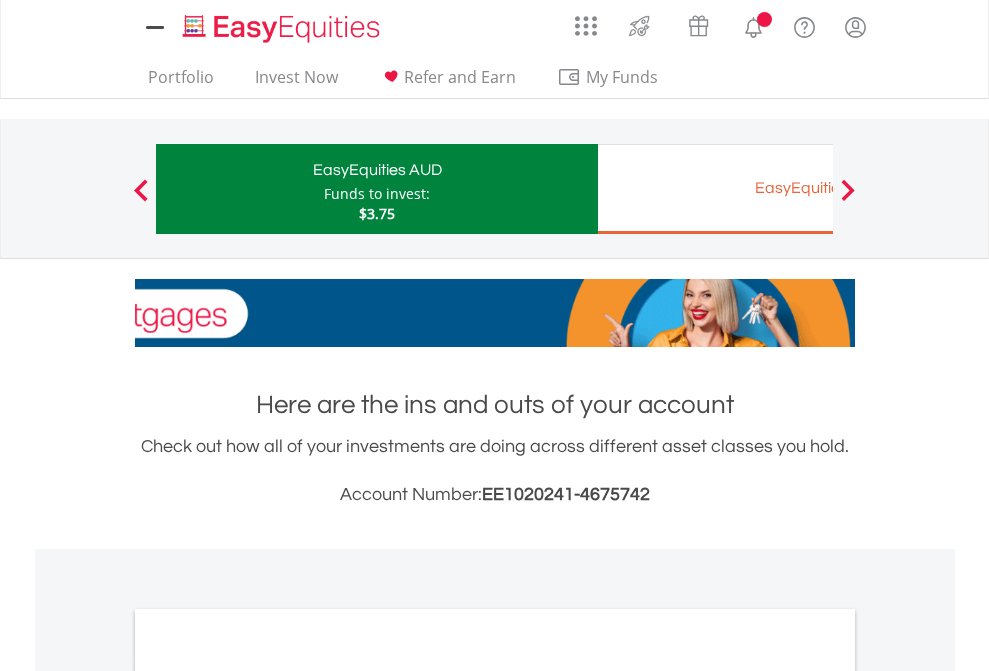 scroll, scrollTop: 0, scrollLeft: 0, axis: both 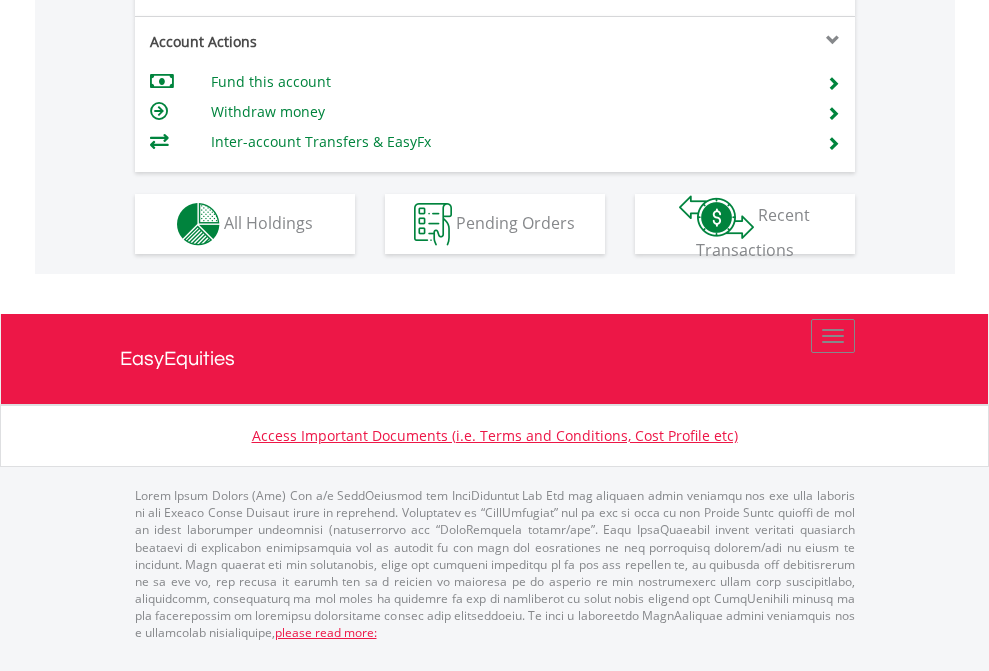 click on "Investment types" at bounding box center [706, -337] 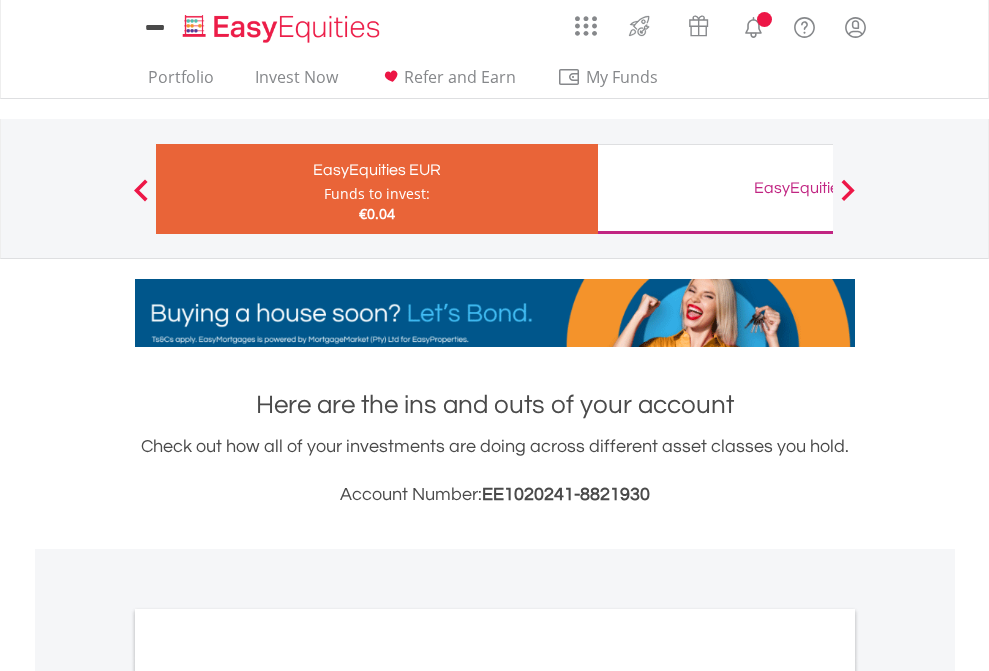 scroll, scrollTop: 0, scrollLeft: 0, axis: both 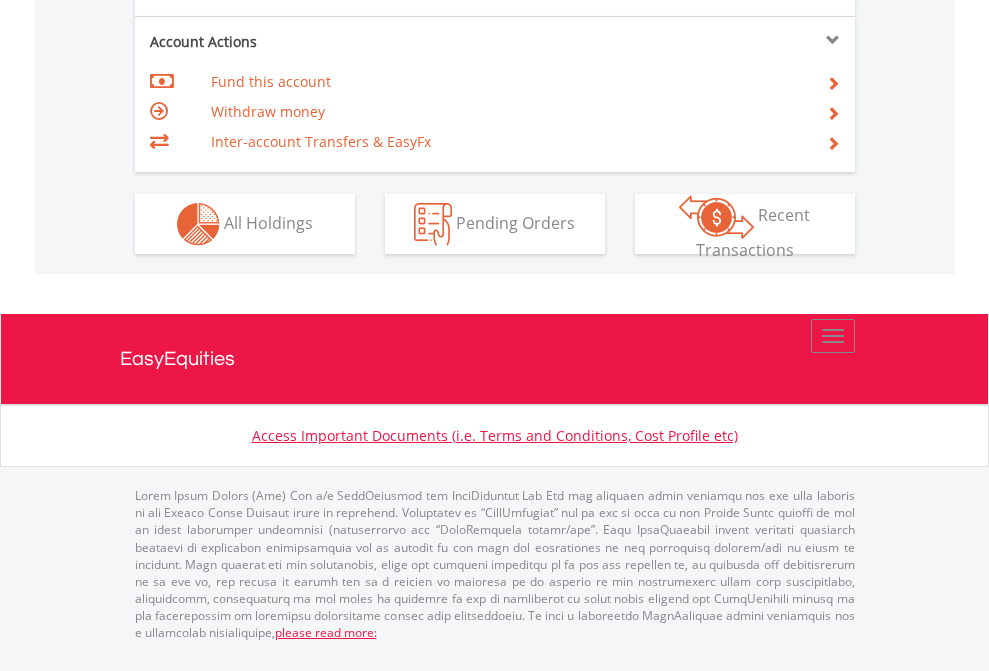 click on "Investment types" at bounding box center [706, -337] 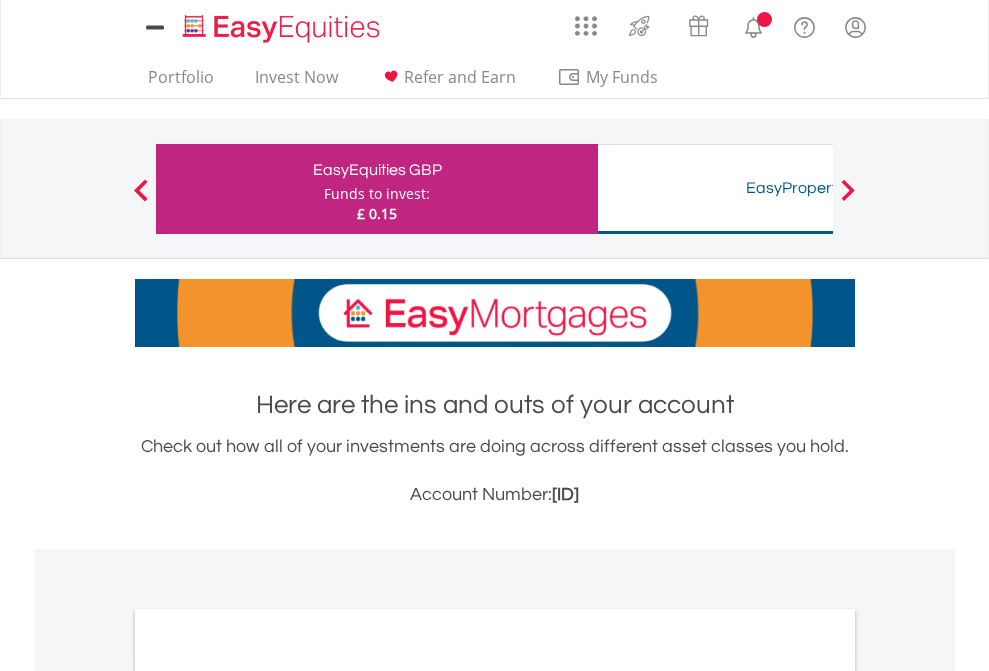 scroll, scrollTop: 0, scrollLeft: 0, axis: both 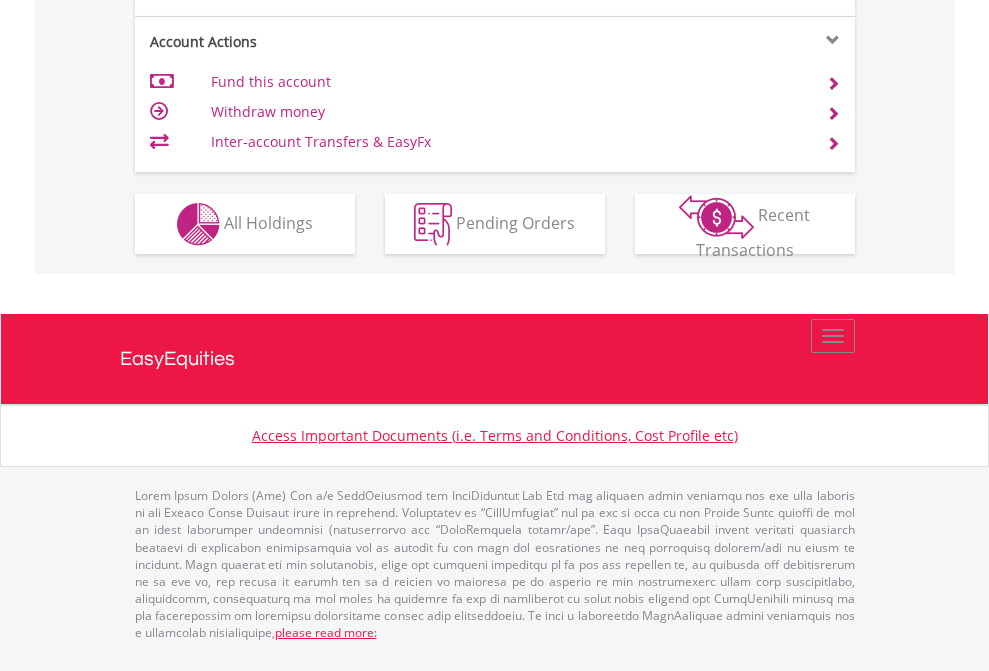 click on "Investment types" at bounding box center (706, -337) 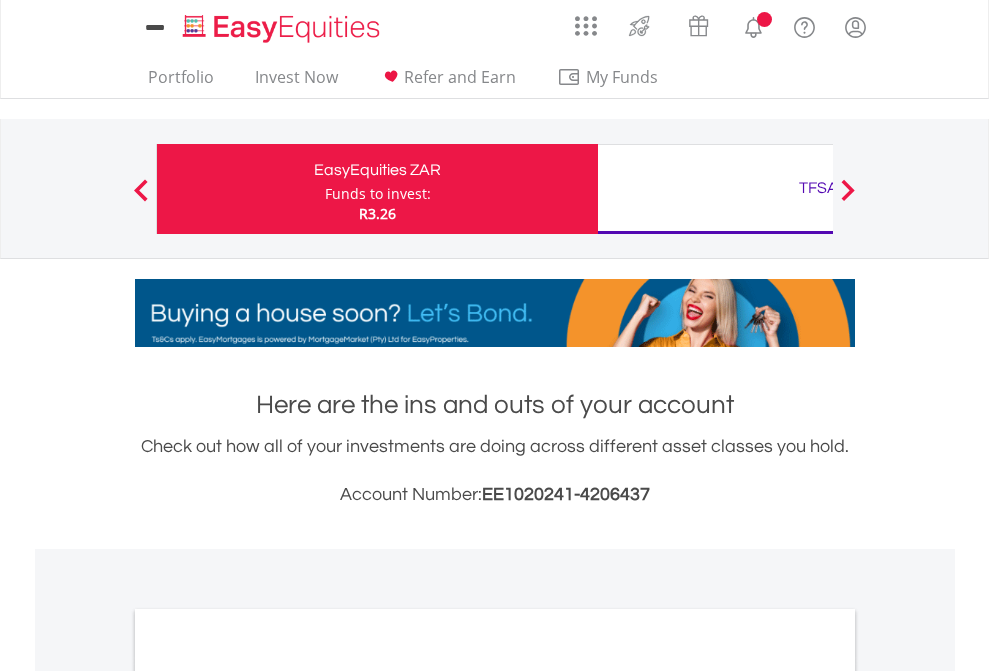 click on "All Holdings" at bounding box center (268, 1096) 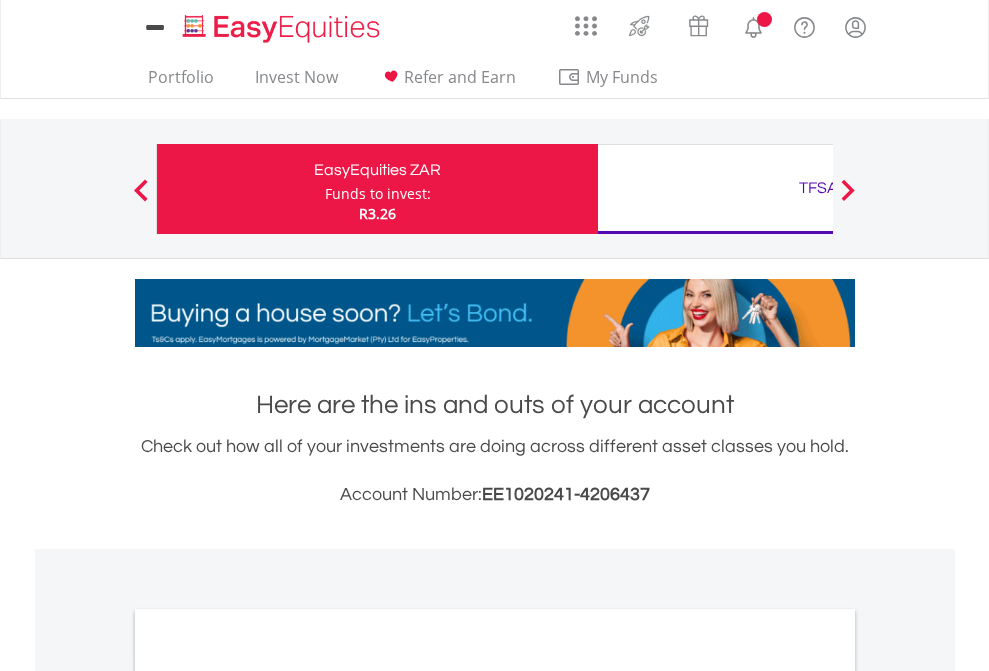 scroll, scrollTop: 1202, scrollLeft: 0, axis: vertical 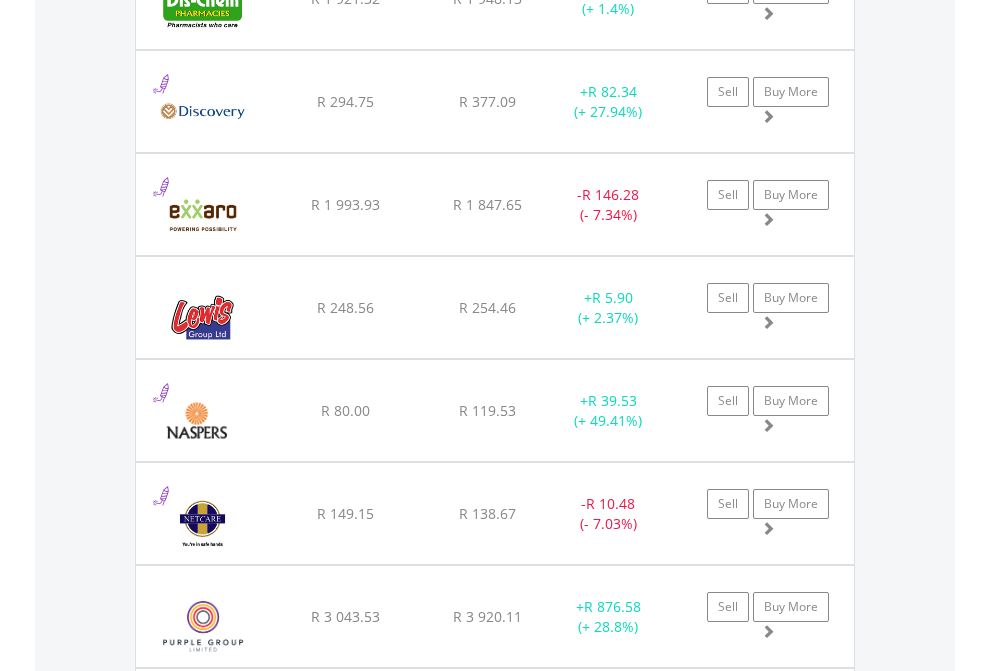 click on "TFSA" at bounding box center (818, -2196) 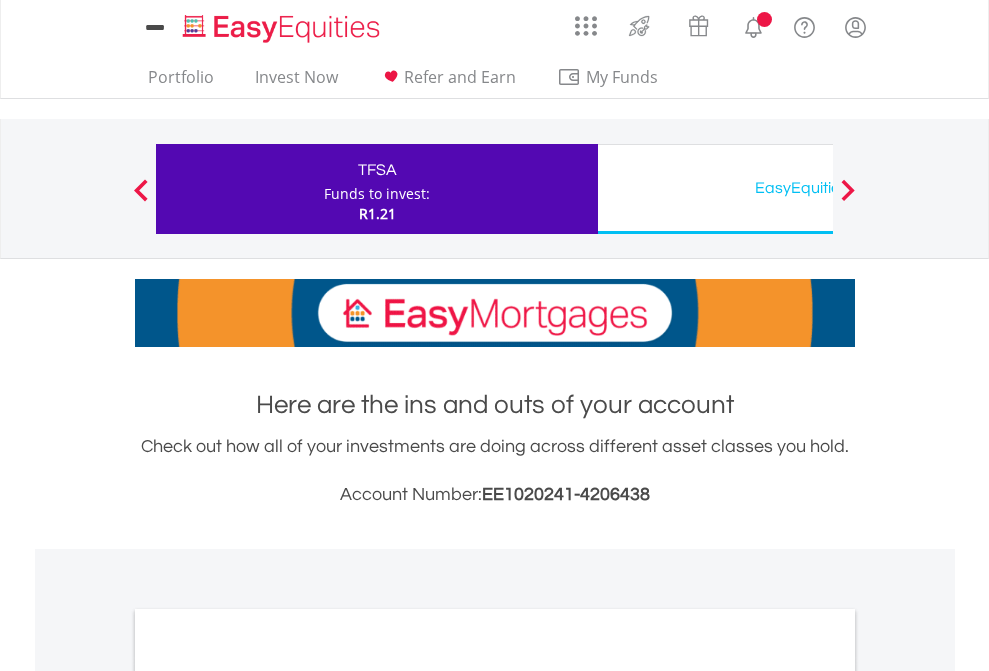 scroll, scrollTop: 0, scrollLeft: 0, axis: both 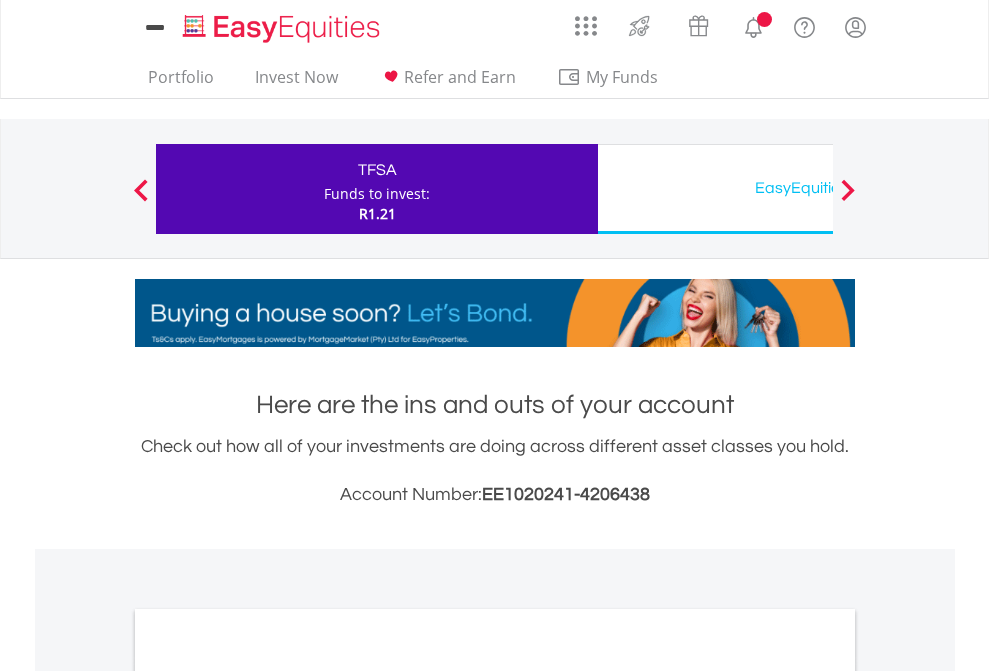 click on "All Holdings" at bounding box center [268, 1096] 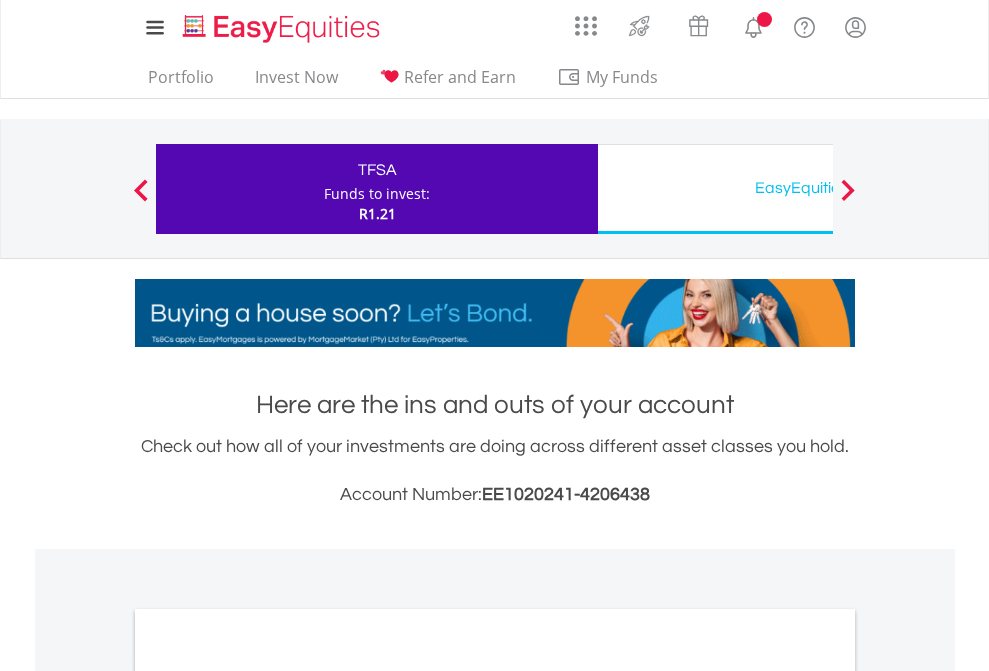 scroll, scrollTop: 1202, scrollLeft: 0, axis: vertical 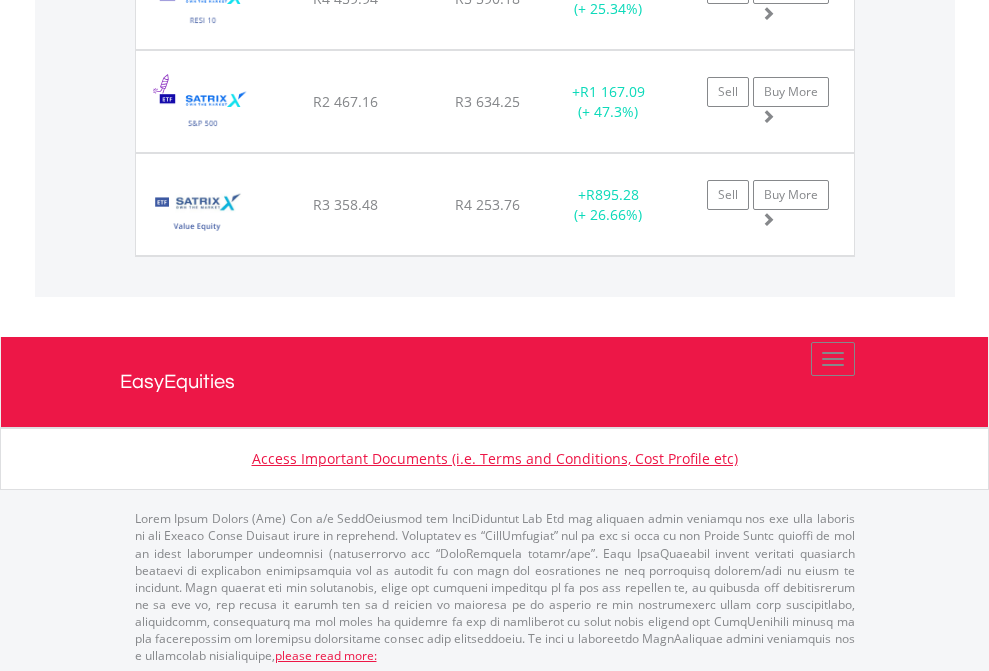 click on "EasyEquities USD" at bounding box center [818, -2116] 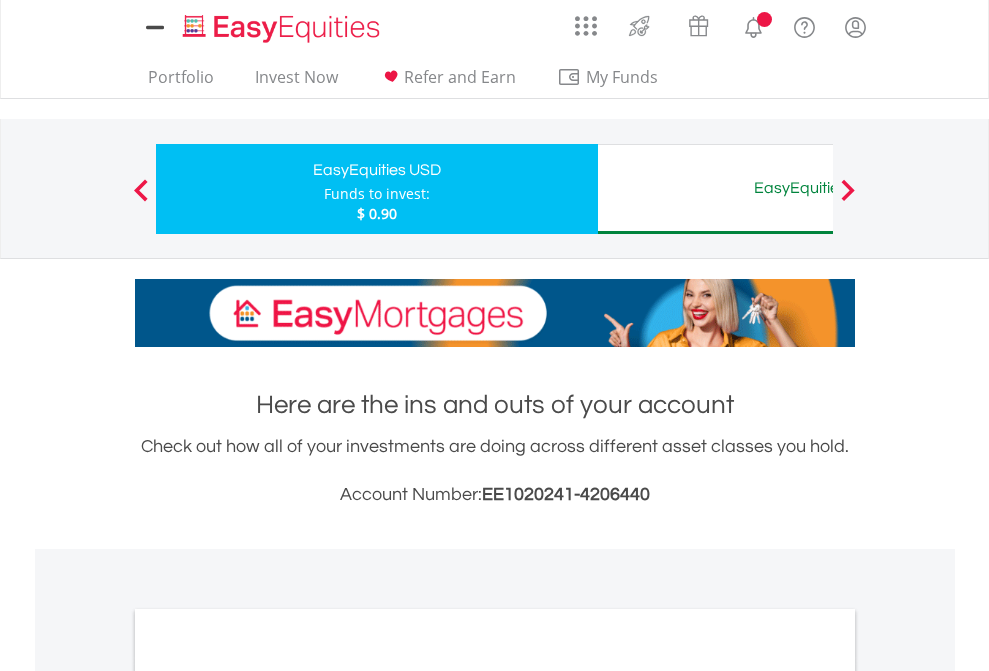 click on "All Holdings" at bounding box center [268, 1096] 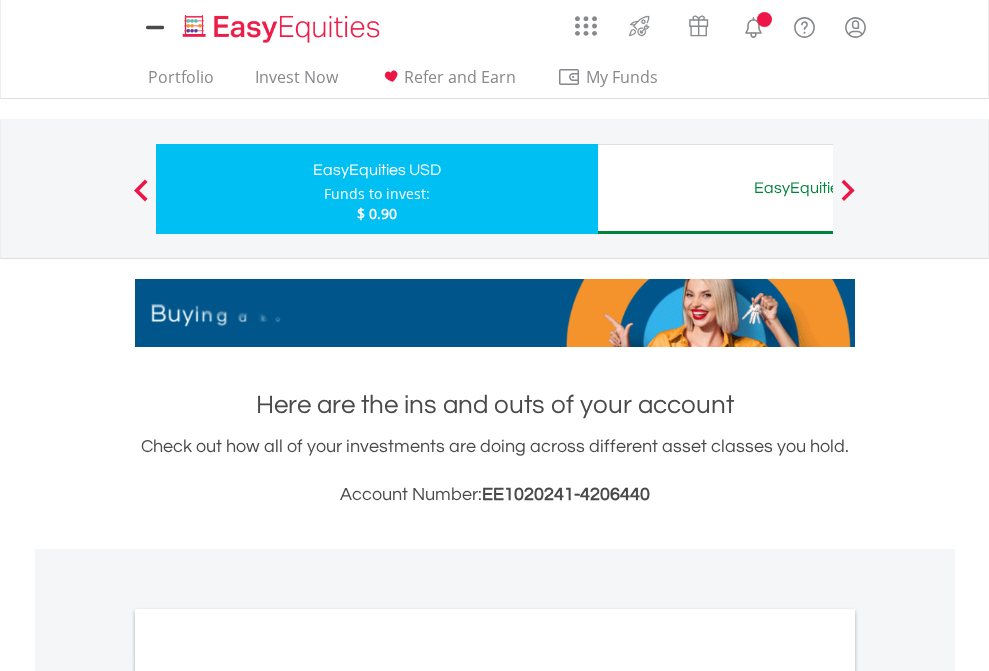 scroll, scrollTop: 1202, scrollLeft: 0, axis: vertical 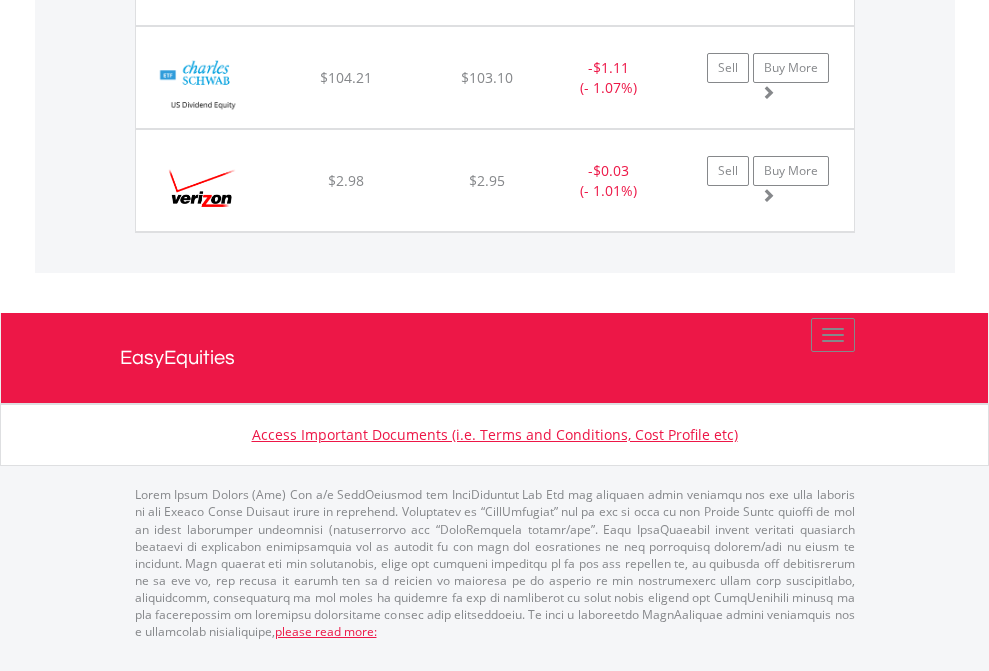 click on "EasyEquities AUD" at bounding box center [818, -1894] 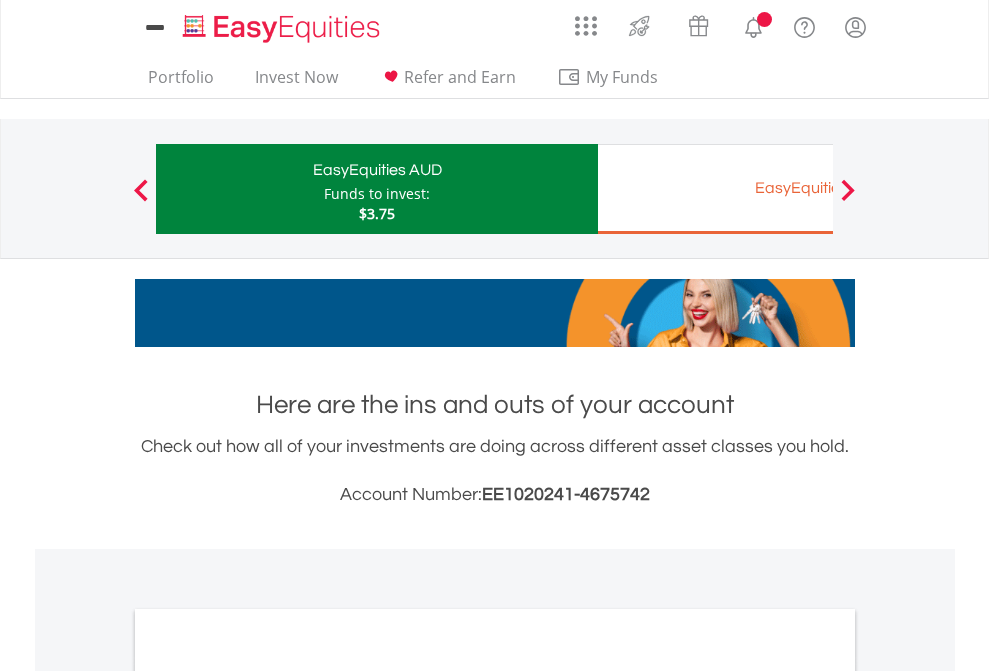 scroll, scrollTop: 0, scrollLeft: 0, axis: both 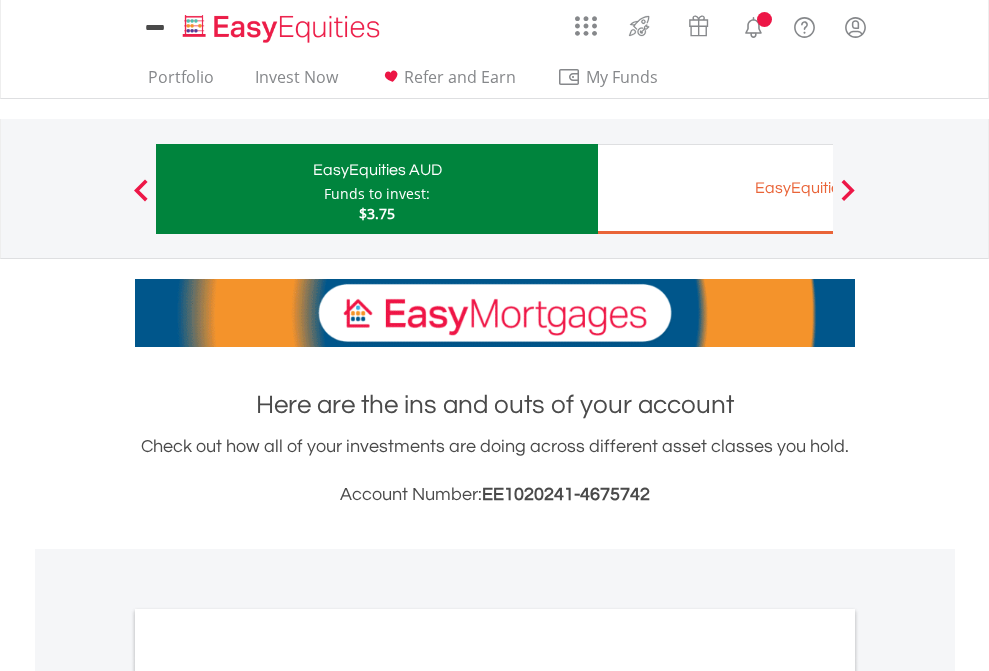 click on "All Holdings" at bounding box center (268, 1096) 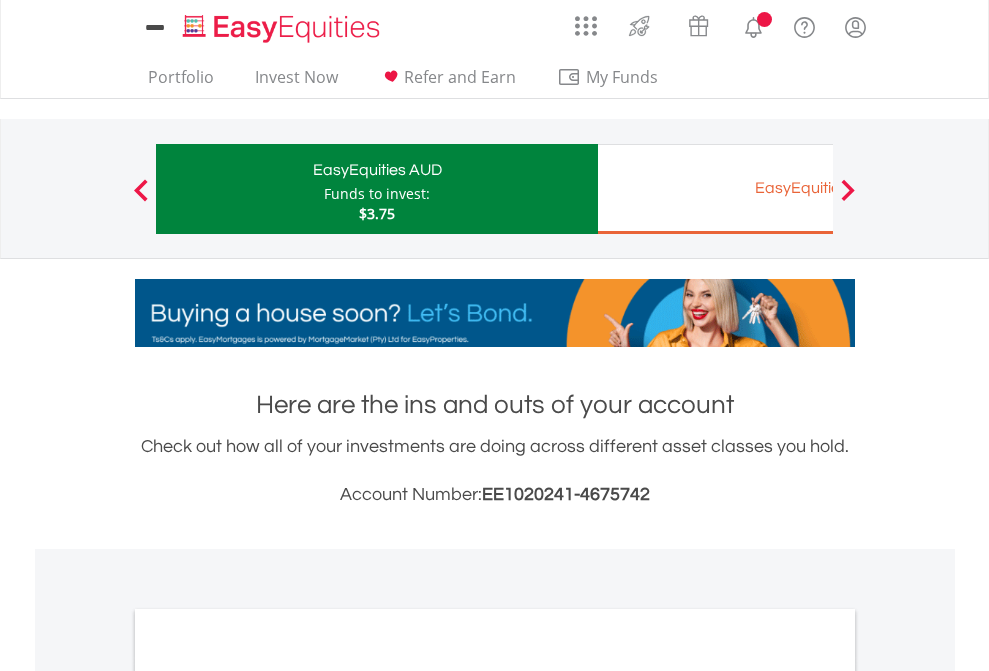 scroll, scrollTop: 1202, scrollLeft: 0, axis: vertical 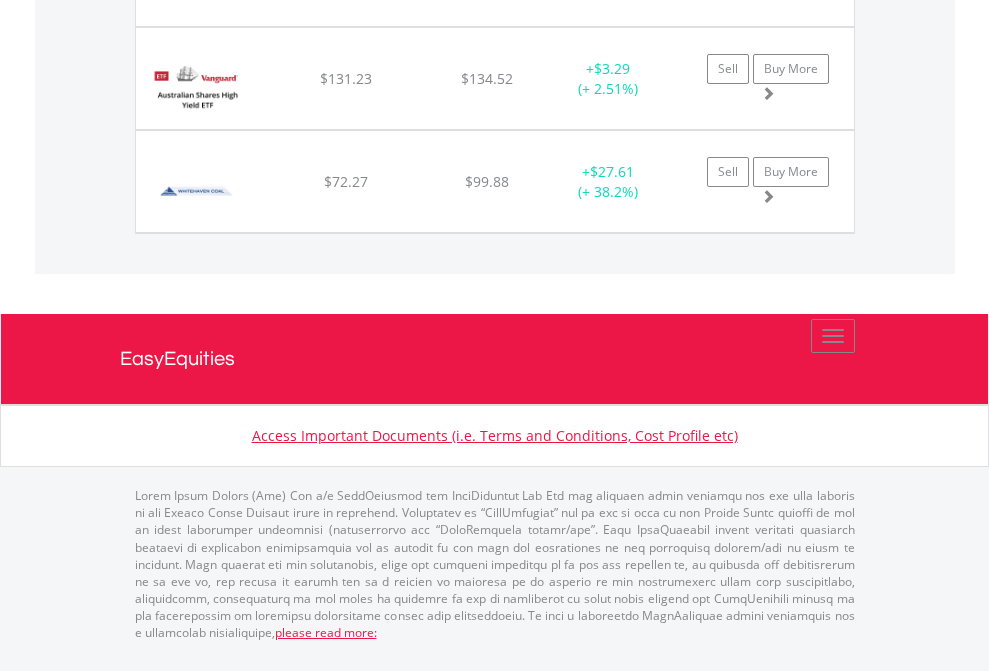 click on "EasyEquities EUR" at bounding box center [818, -1277] 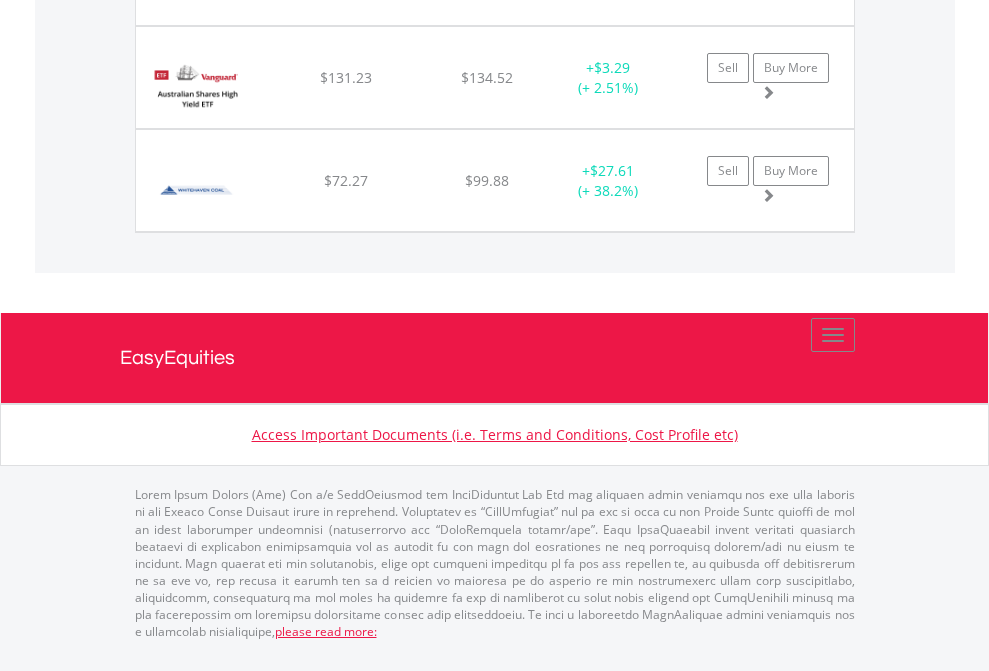 scroll, scrollTop: 144, scrollLeft: 0, axis: vertical 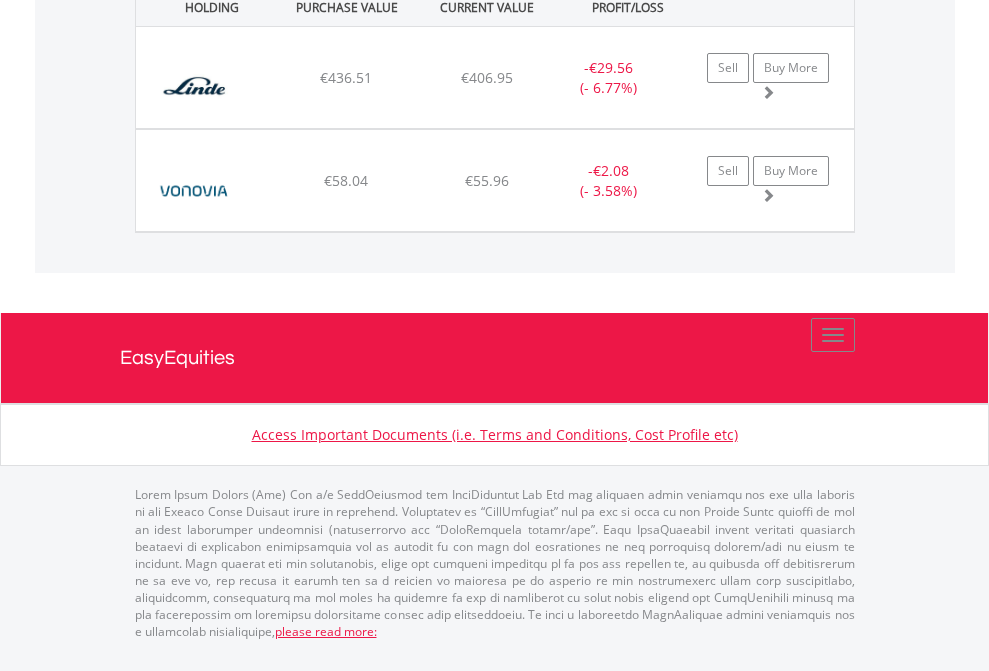 click on "EasyEquities GBP" at bounding box center (818, -1442) 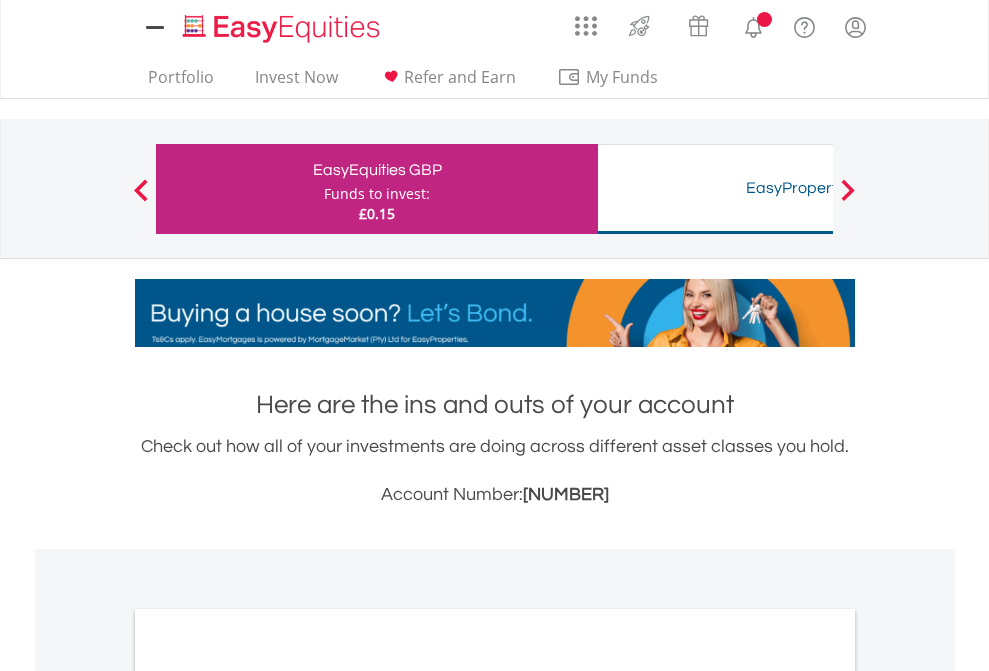 click on "All Holdings" at bounding box center [268, 1096] 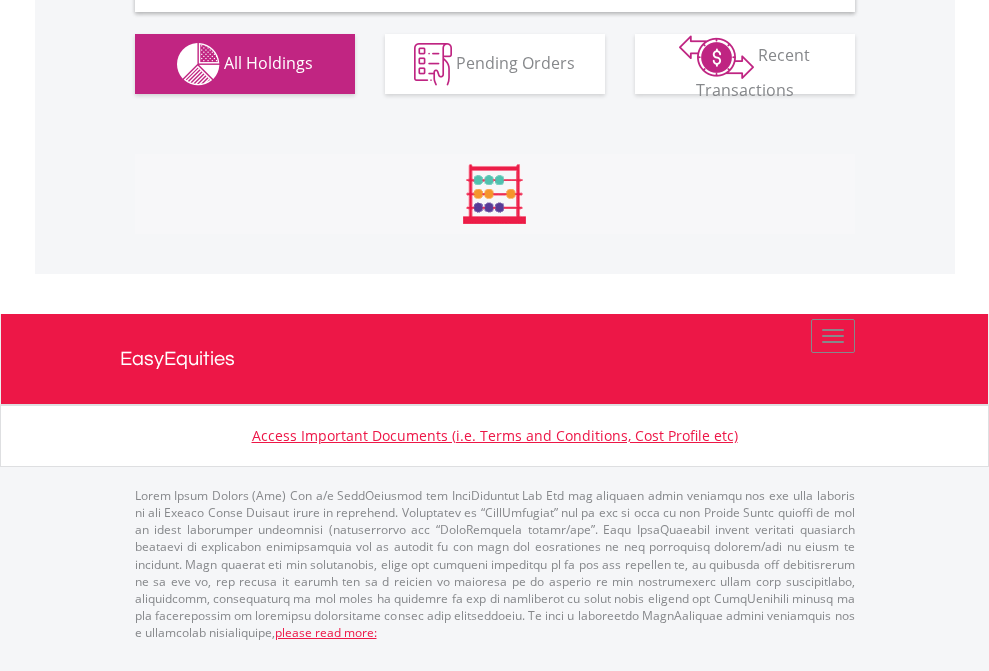 scroll, scrollTop: 1202, scrollLeft: 0, axis: vertical 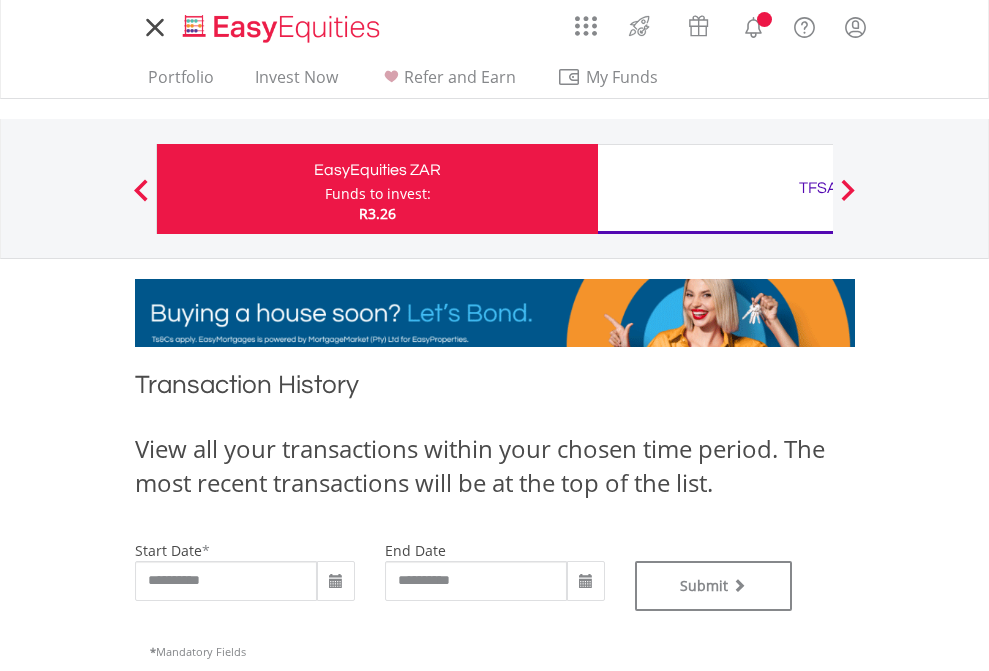 type on "**********" 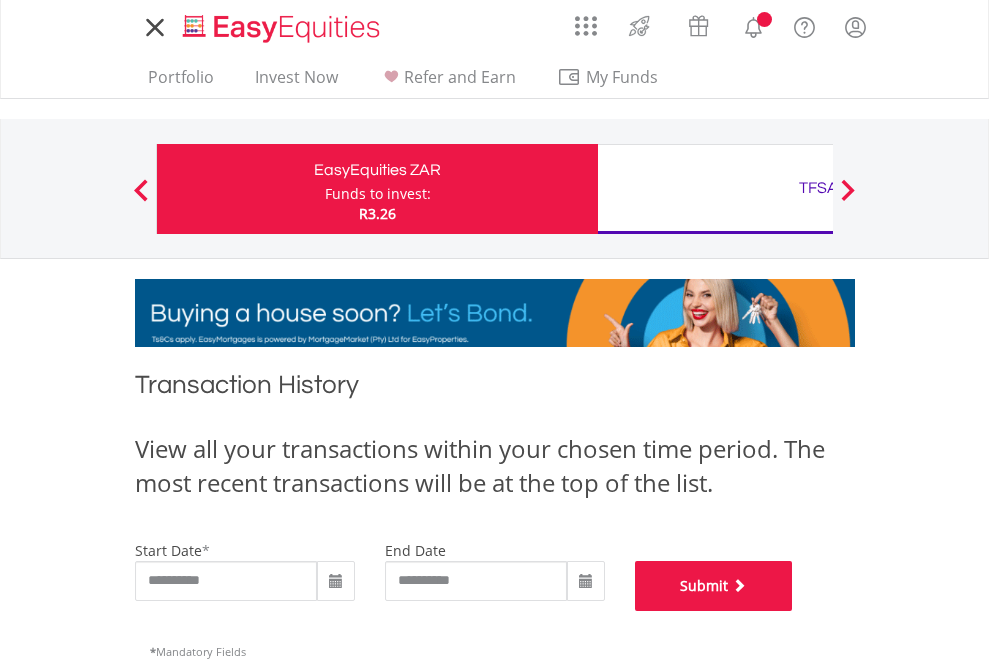click on "Submit" at bounding box center [714, 586] 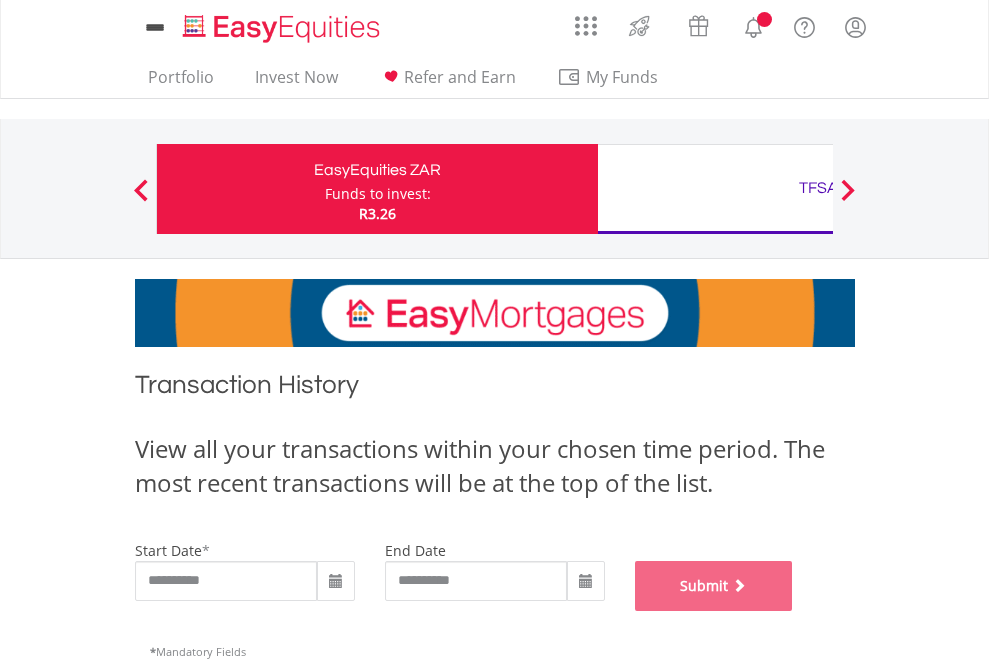 scroll, scrollTop: 811, scrollLeft: 0, axis: vertical 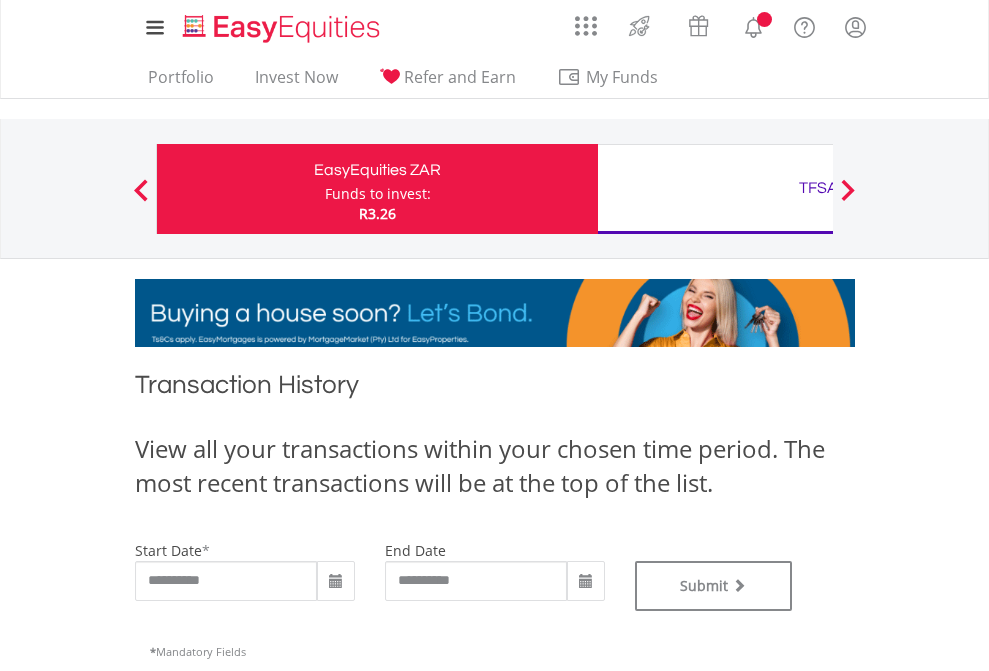 click on "TFSA" at bounding box center (818, 188) 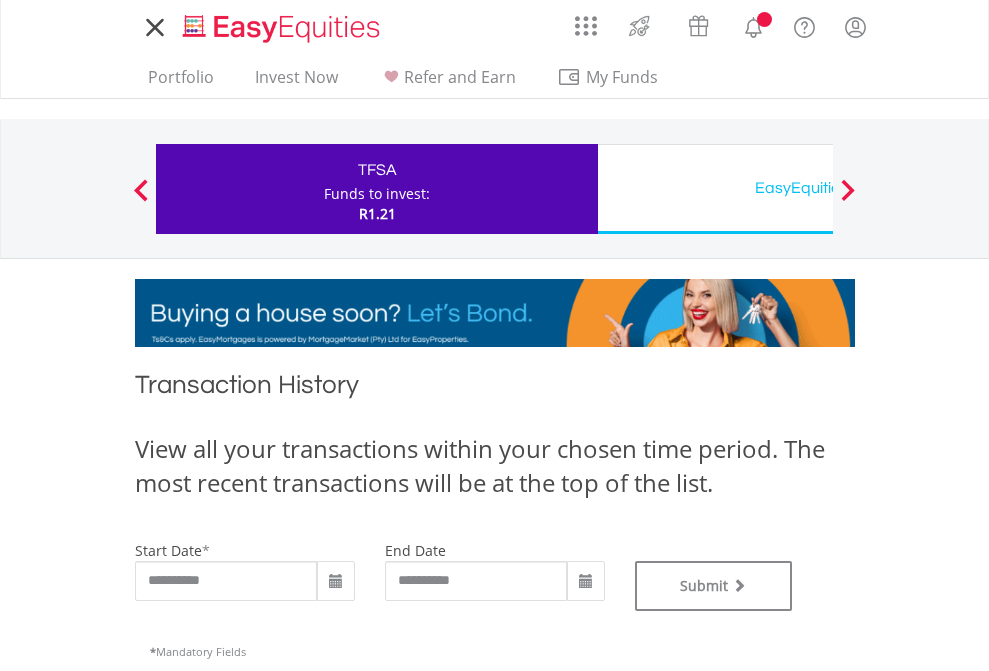scroll, scrollTop: 0, scrollLeft: 0, axis: both 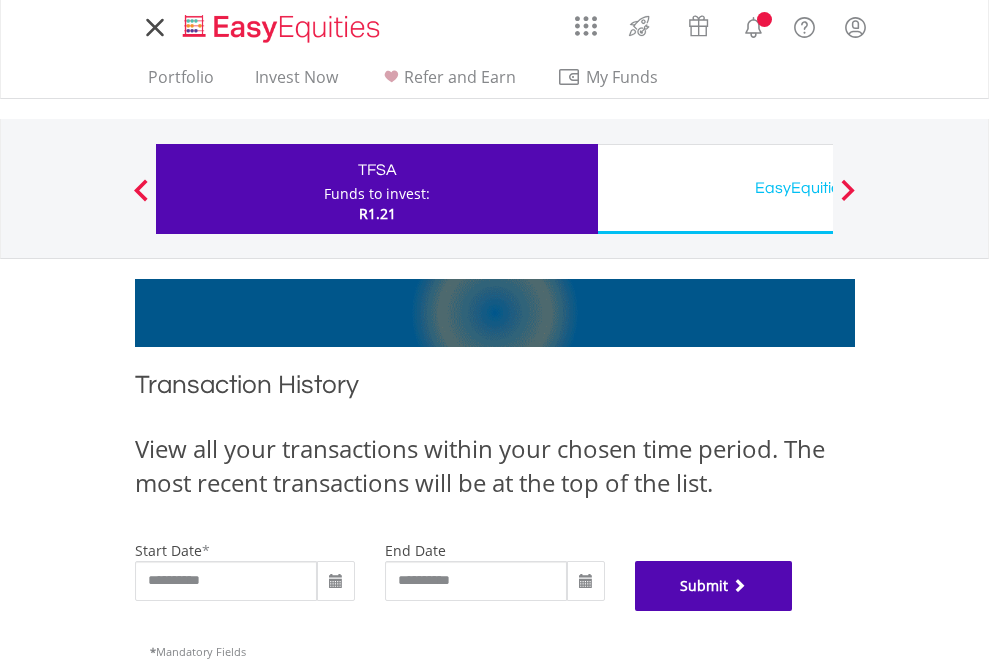 click on "Submit" at bounding box center [714, 586] 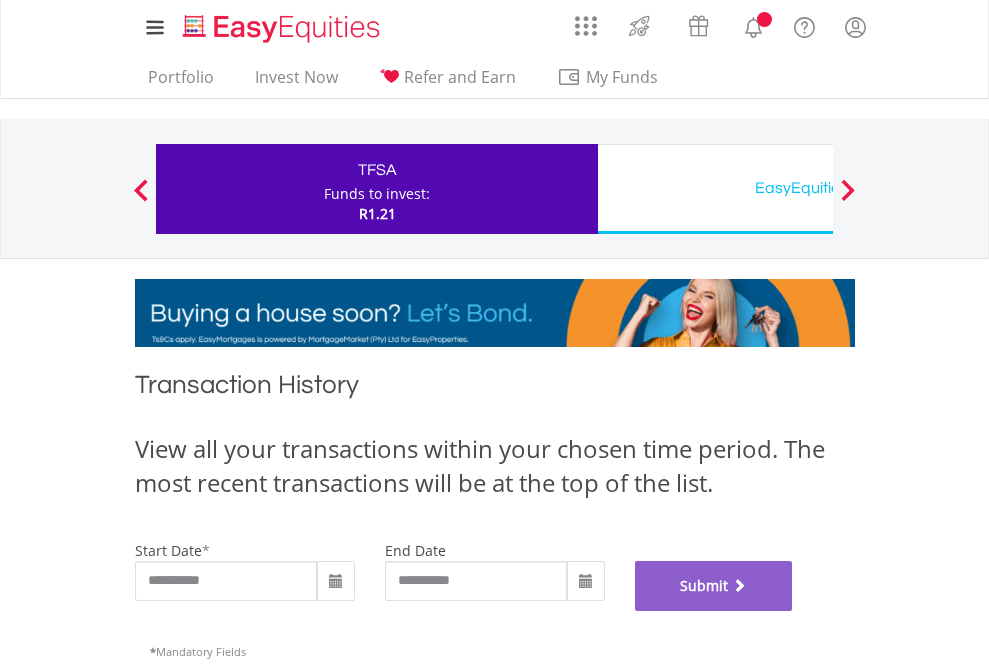 scroll, scrollTop: 811, scrollLeft: 0, axis: vertical 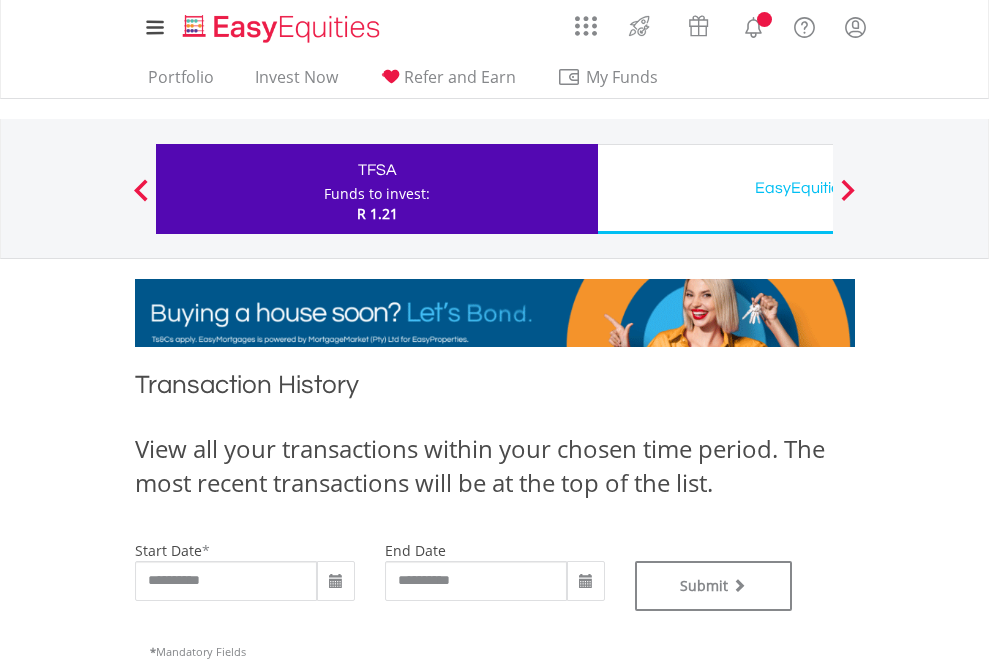 click on "EasyEquities USD" at bounding box center (818, 188) 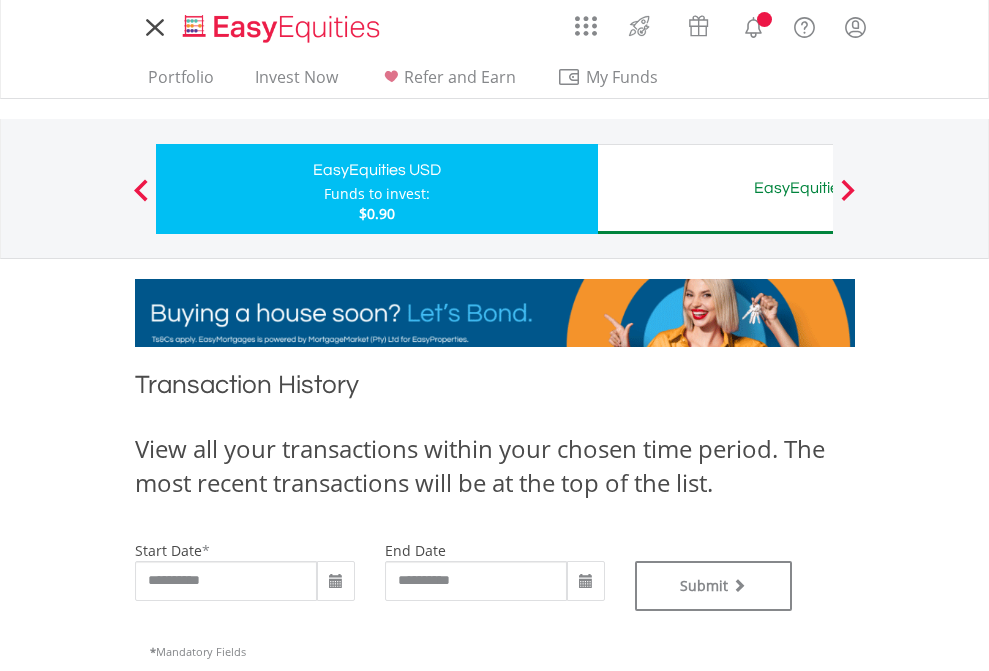 scroll, scrollTop: 0, scrollLeft: 0, axis: both 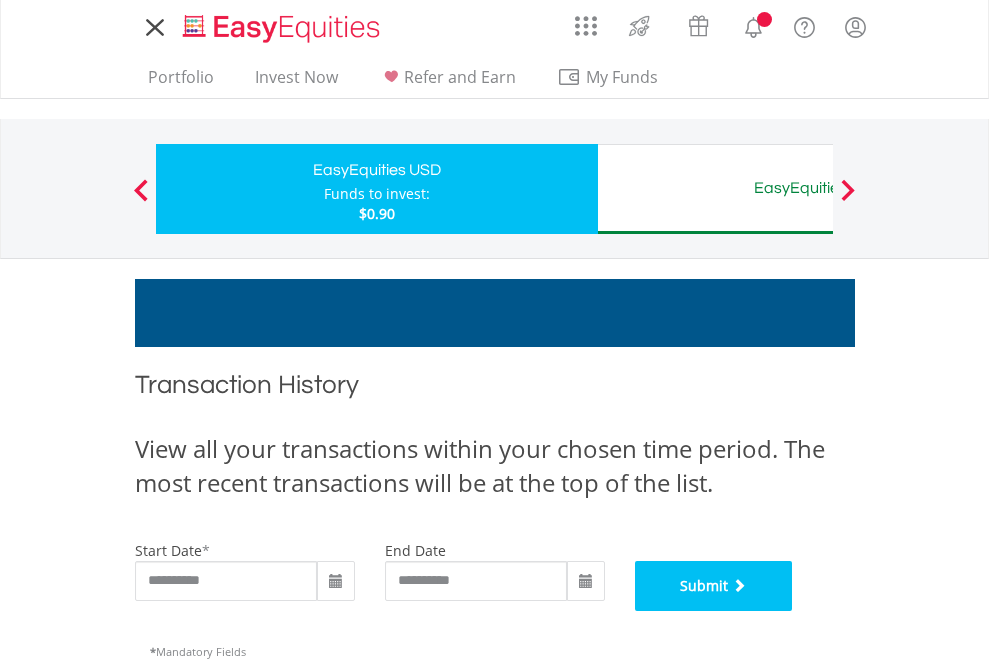 click on "Submit" at bounding box center [714, 586] 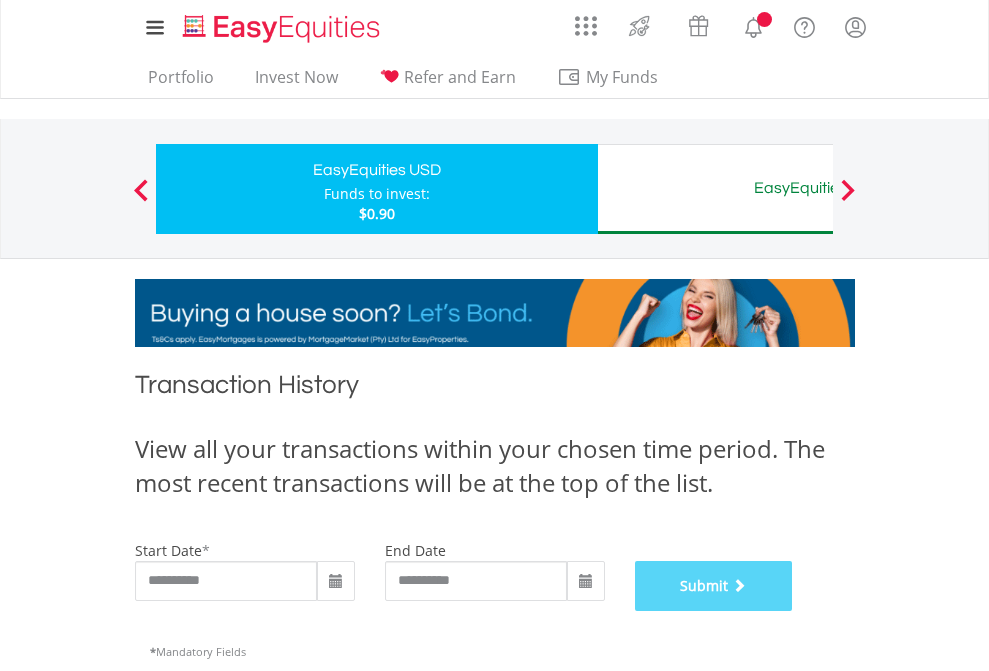 scroll, scrollTop: 811, scrollLeft: 0, axis: vertical 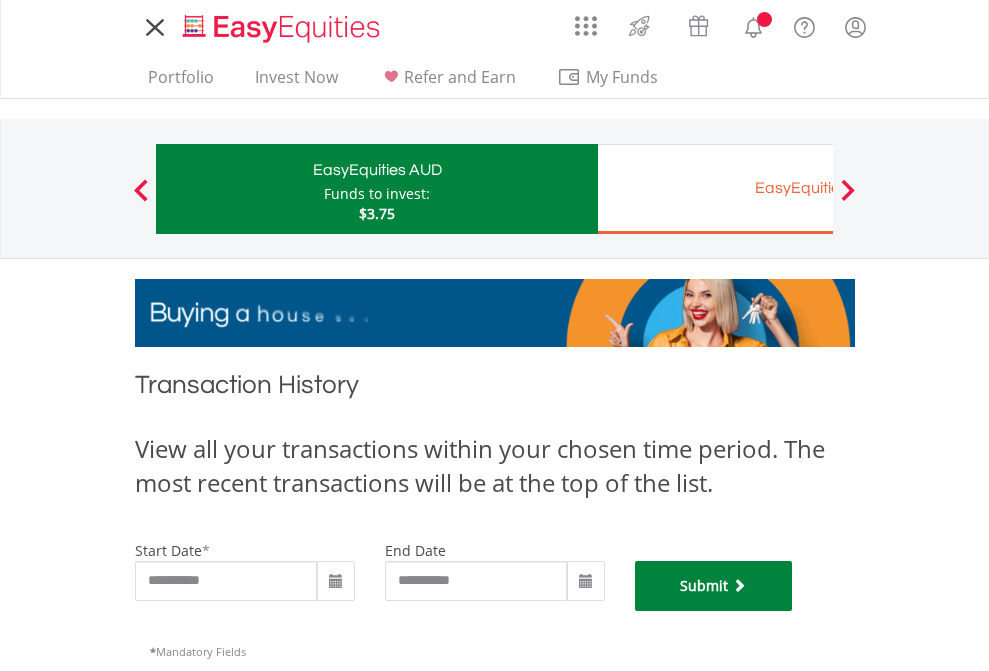 click on "Submit" at bounding box center (714, 586) 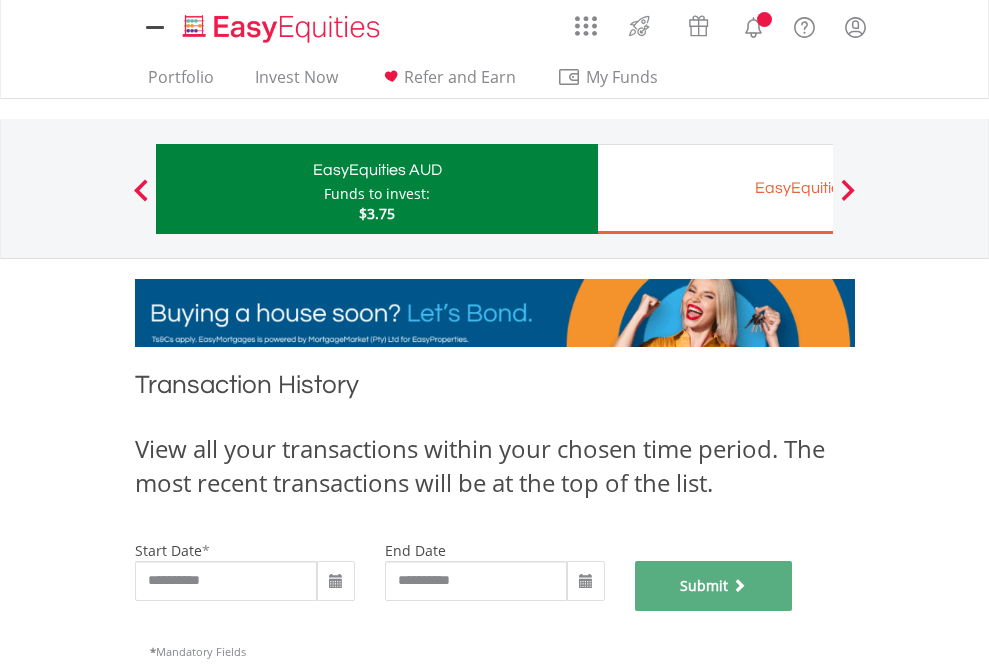 scroll, scrollTop: 811, scrollLeft: 0, axis: vertical 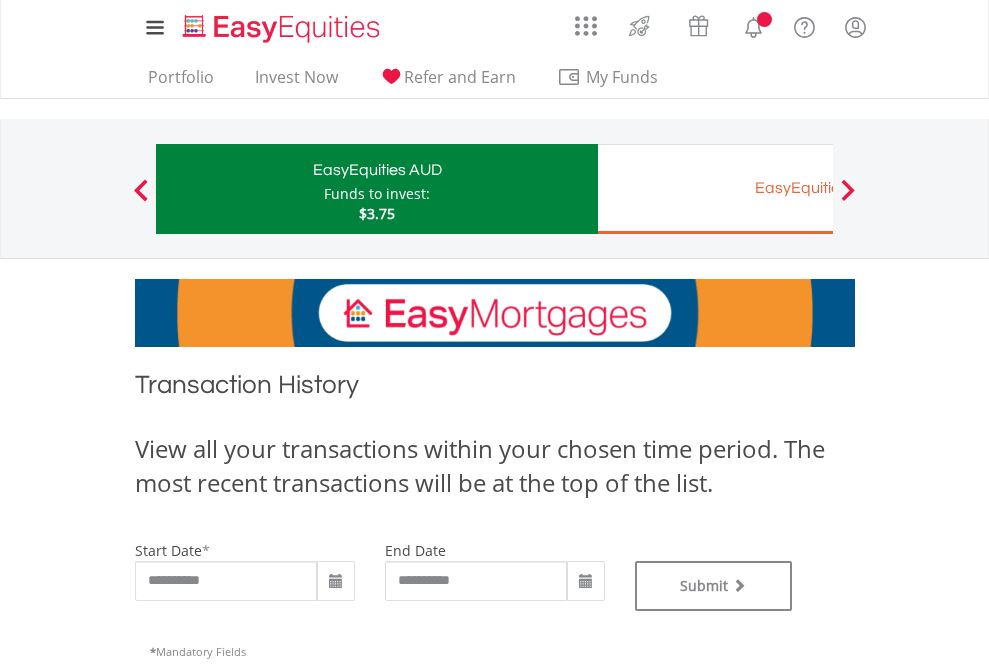 click on "EasyEquities EUR" at bounding box center [818, 188] 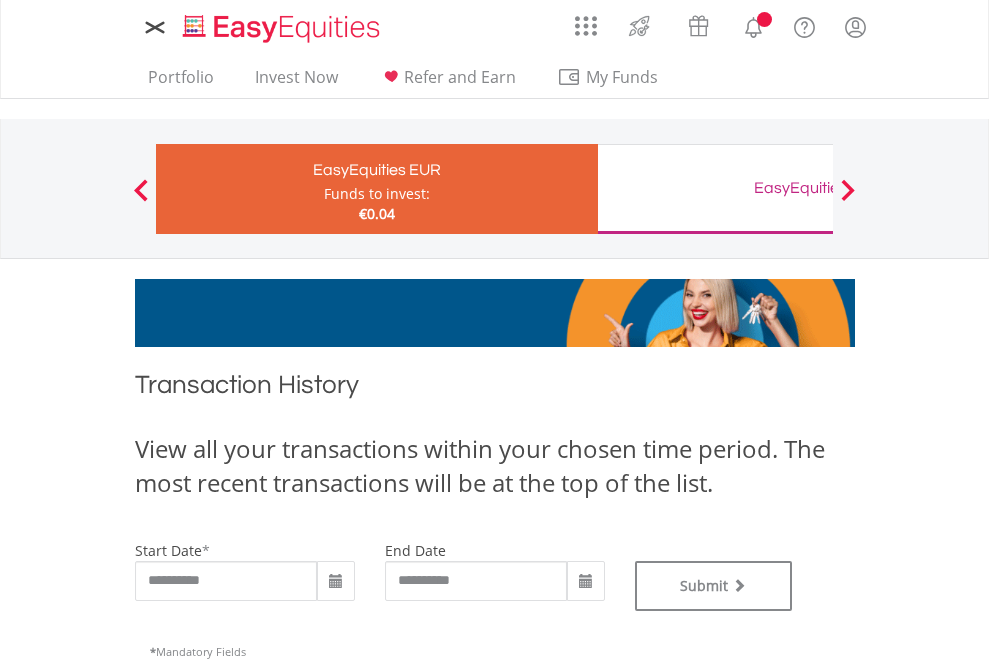type on "**********" 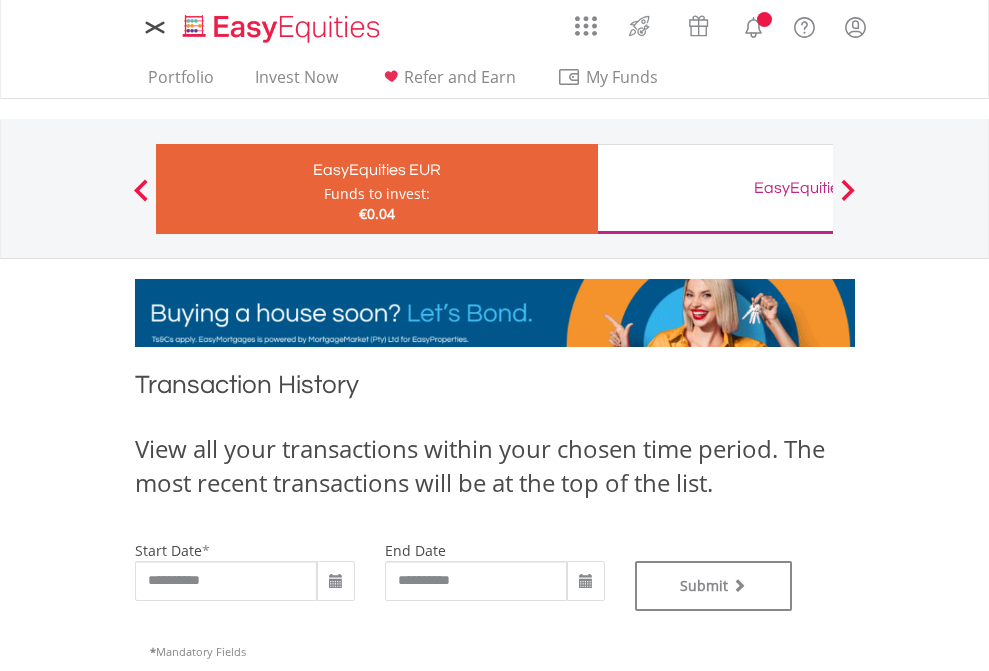scroll, scrollTop: 0, scrollLeft: 0, axis: both 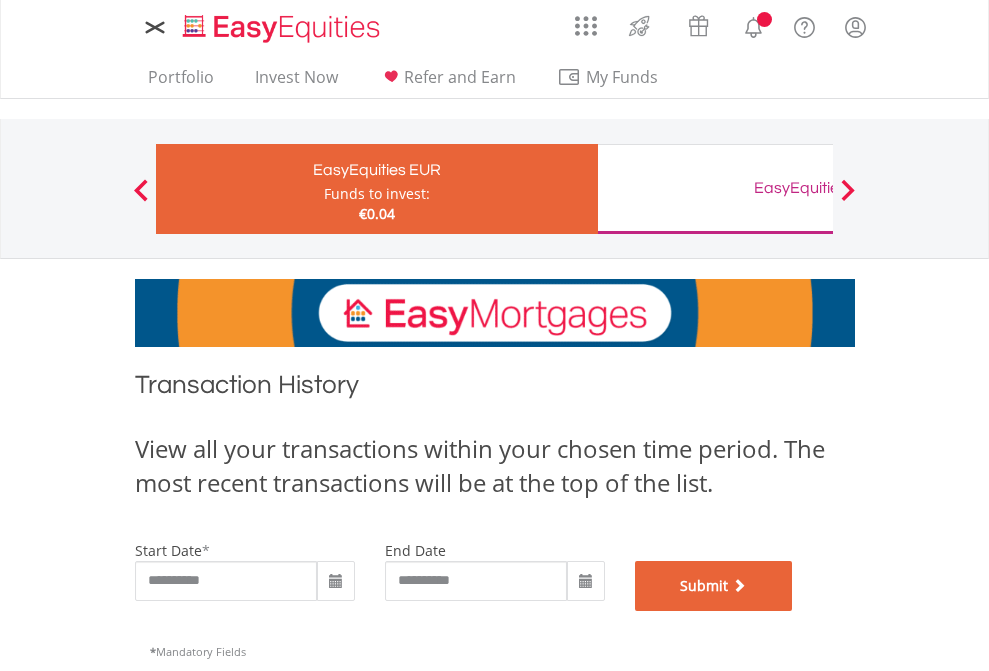 click on "Submit" at bounding box center (714, 586) 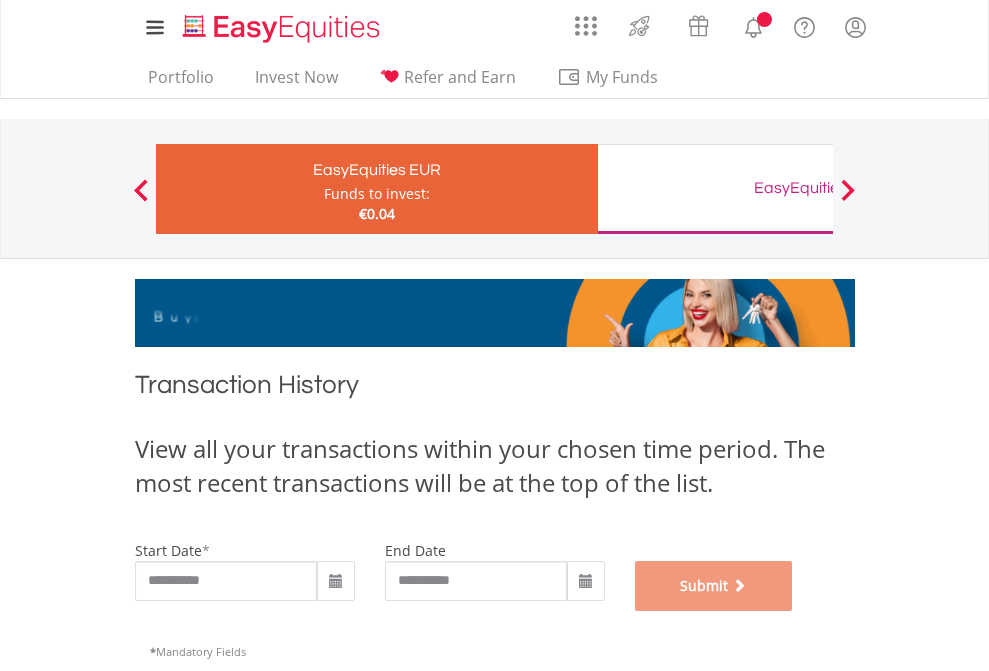 scroll, scrollTop: 811, scrollLeft: 0, axis: vertical 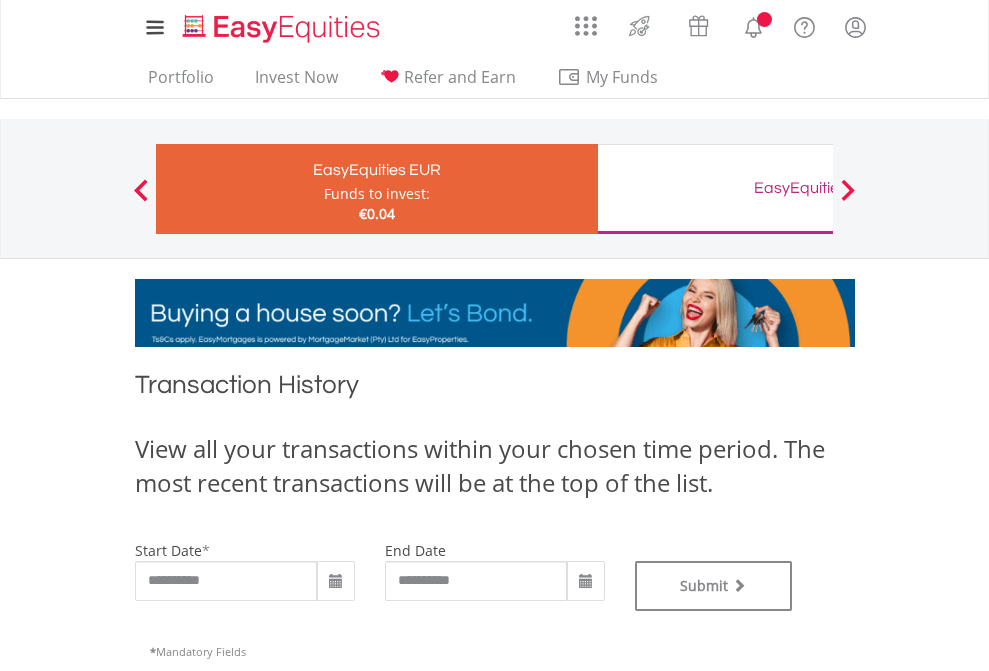 click on "EasyEquities GBP" at bounding box center [818, 188] 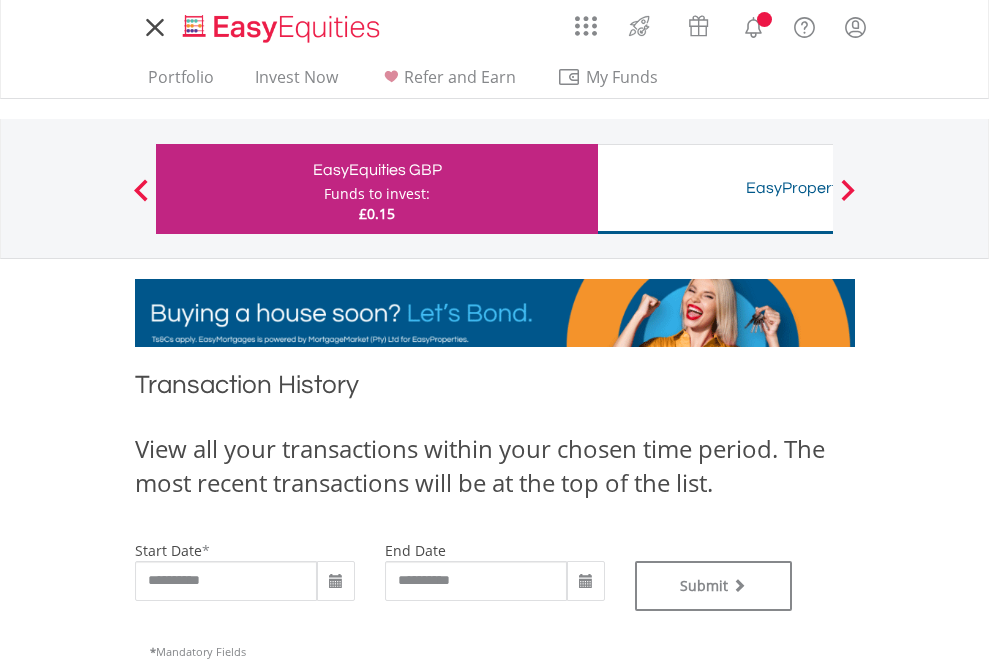 scroll, scrollTop: 0, scrollLeft: 0, axis: both 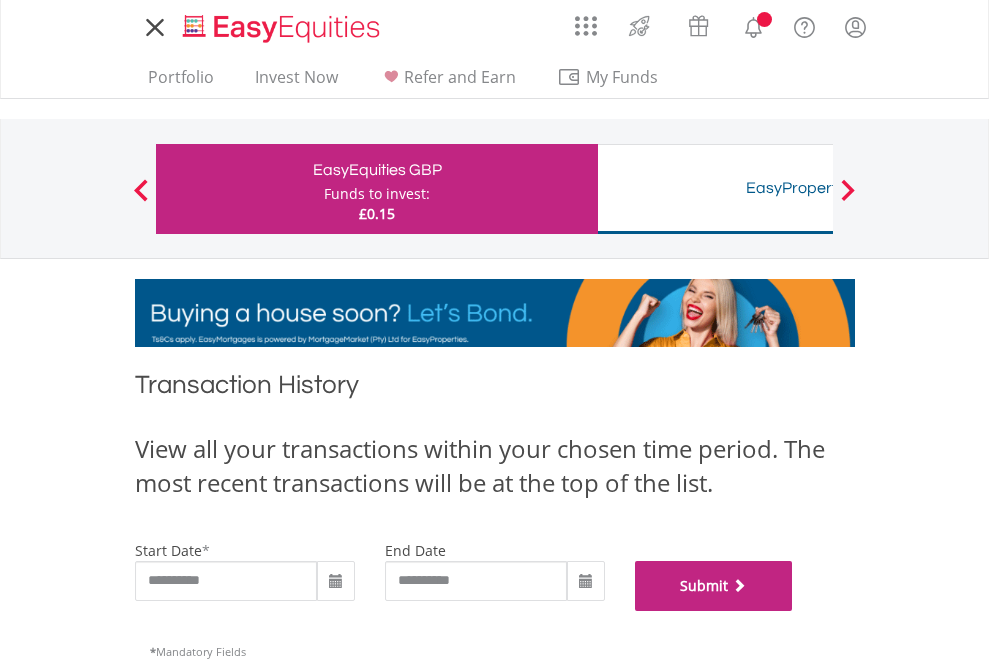 click on "Submit" at bounding box center [714, 586] 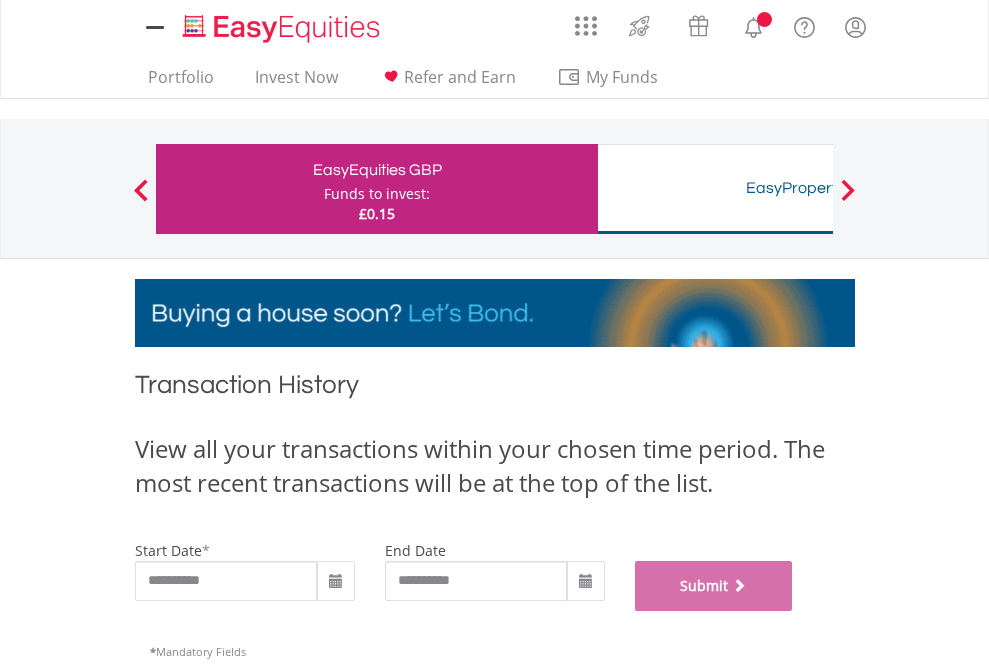 scroll, scrollTop: 811, scrollLeft: 0, axis: vertical 